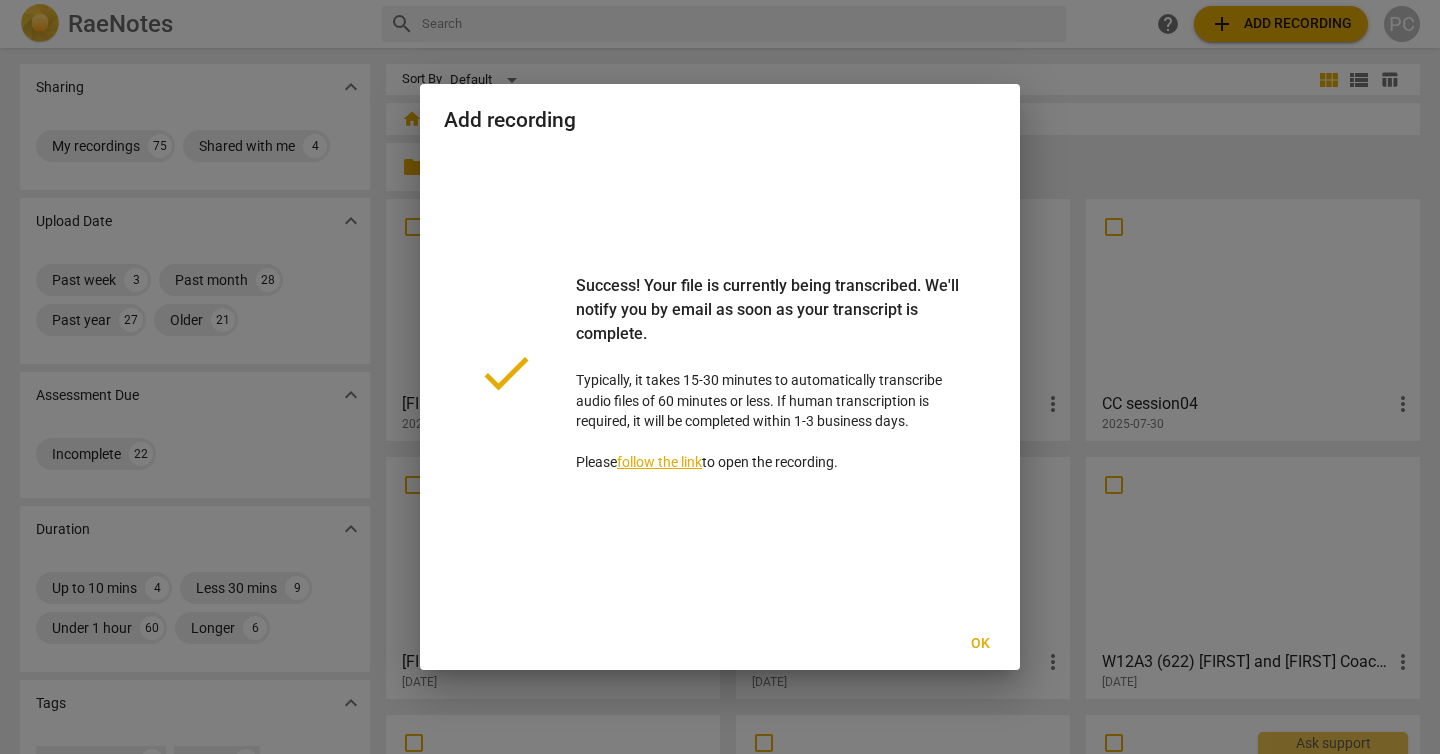 scroll, scrollTop: 0, scrollLeft: 0, axis: both 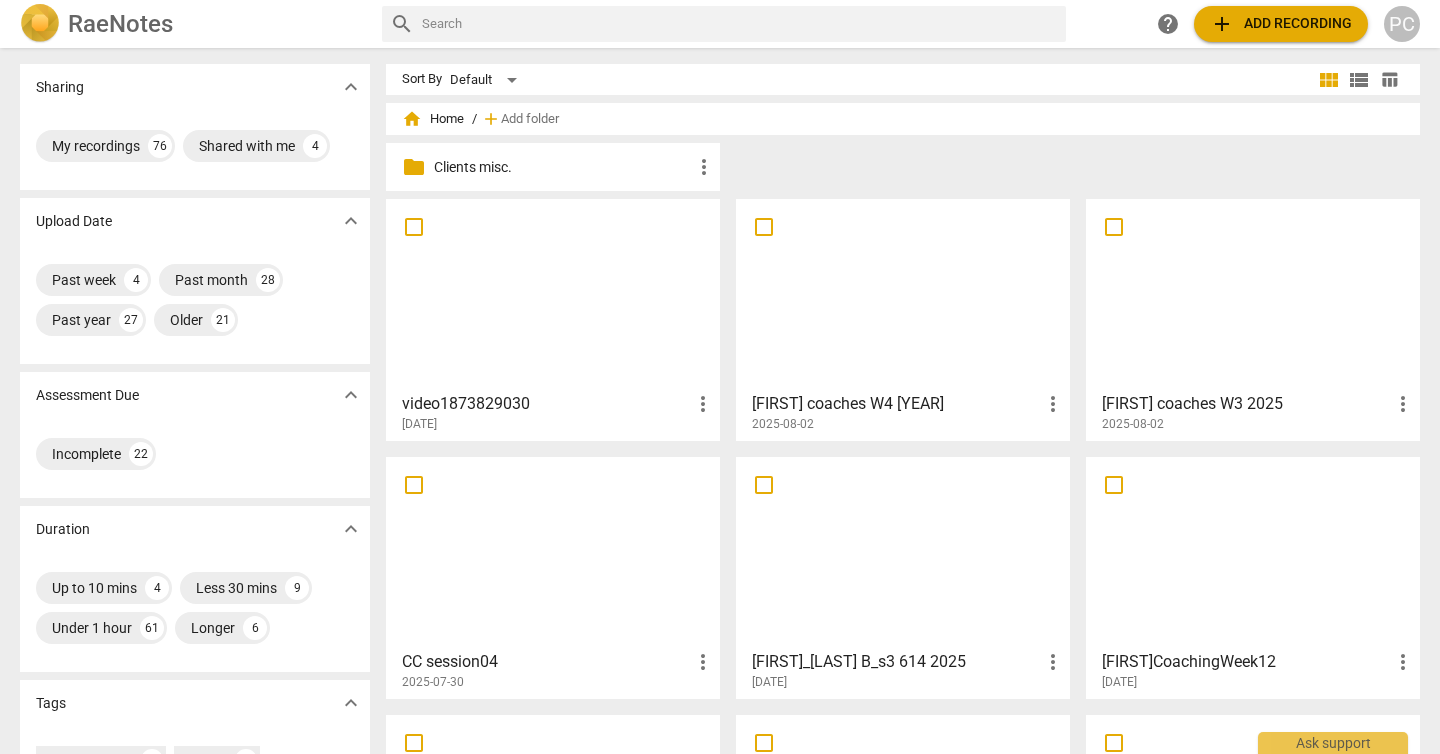 click at bounding box center [553, 294] 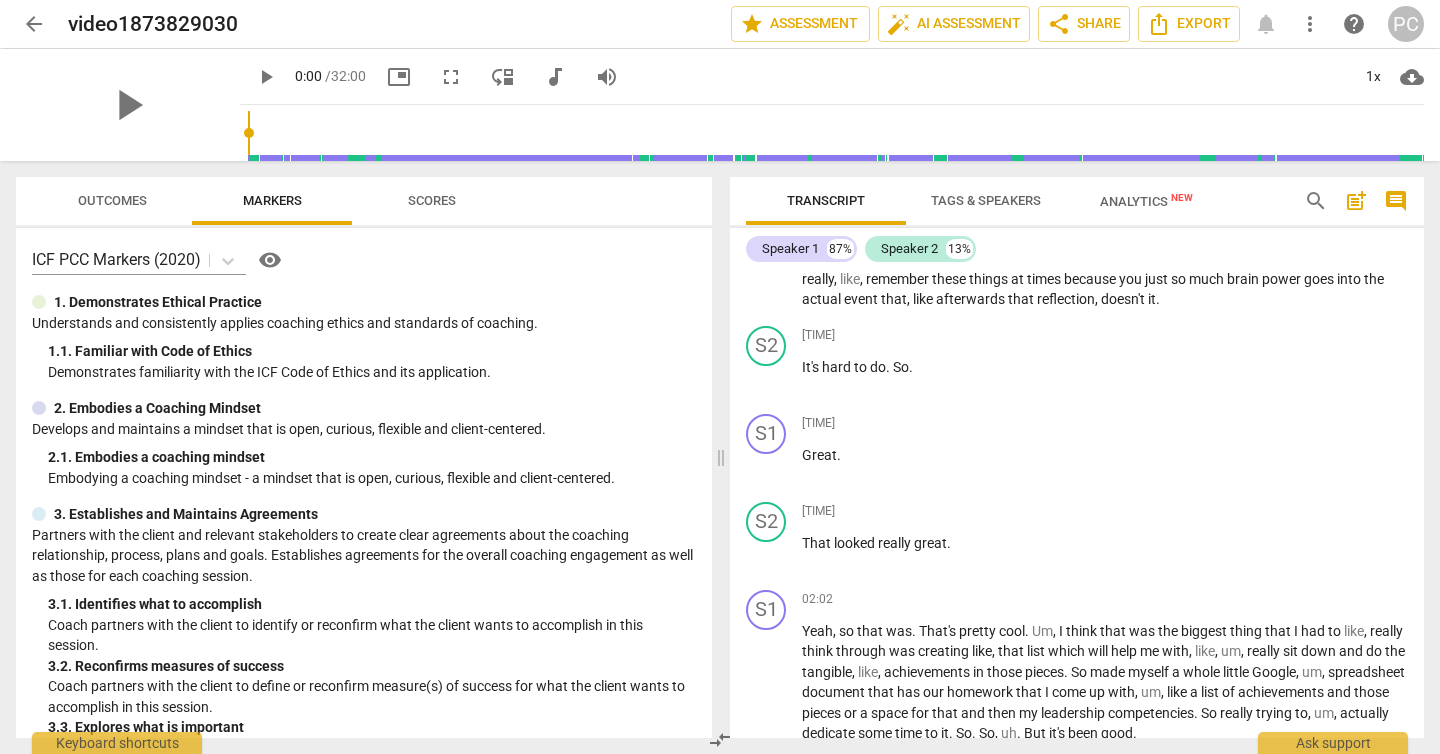 scroll, scrollTop: 0, scrollLeft: 0, axis: both 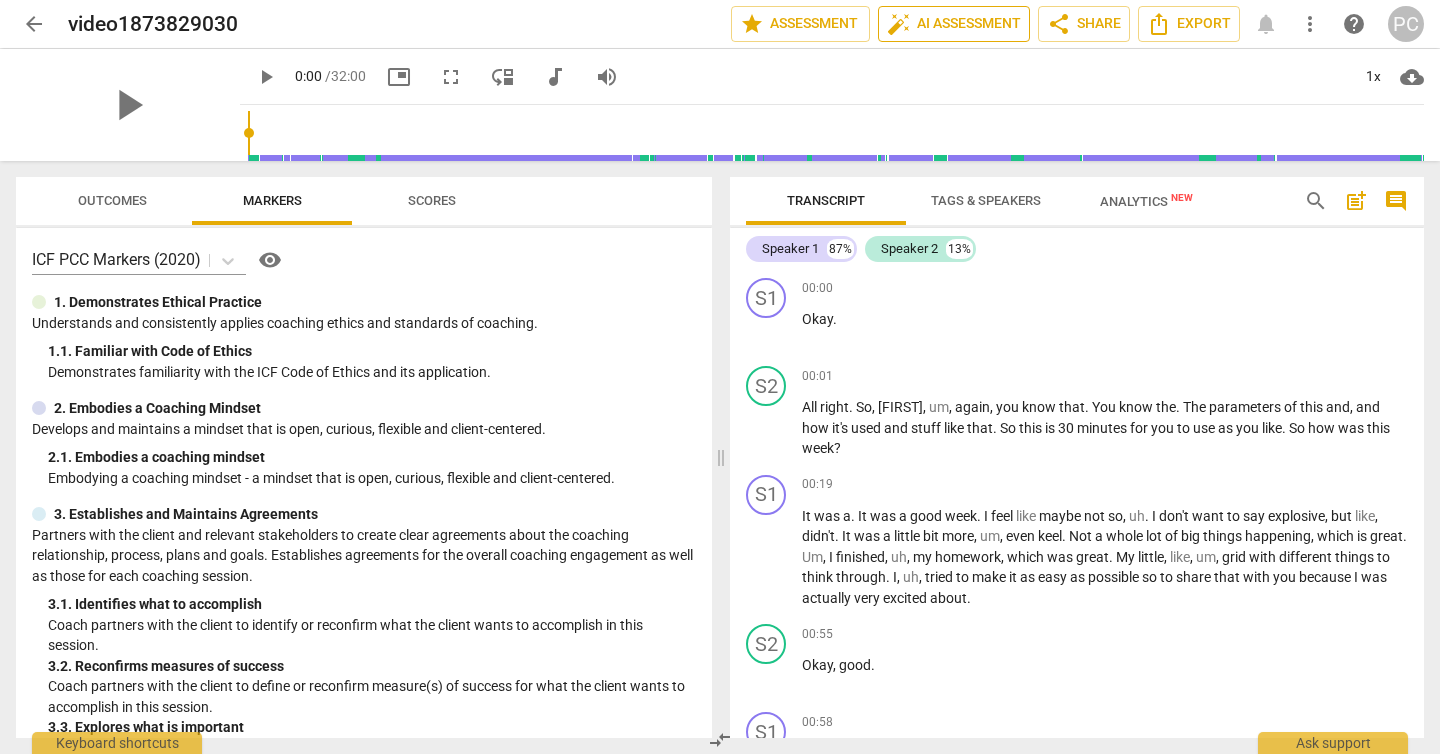 click on "auto_fix_high    AI Assessment" at bounding box center (954, 24) 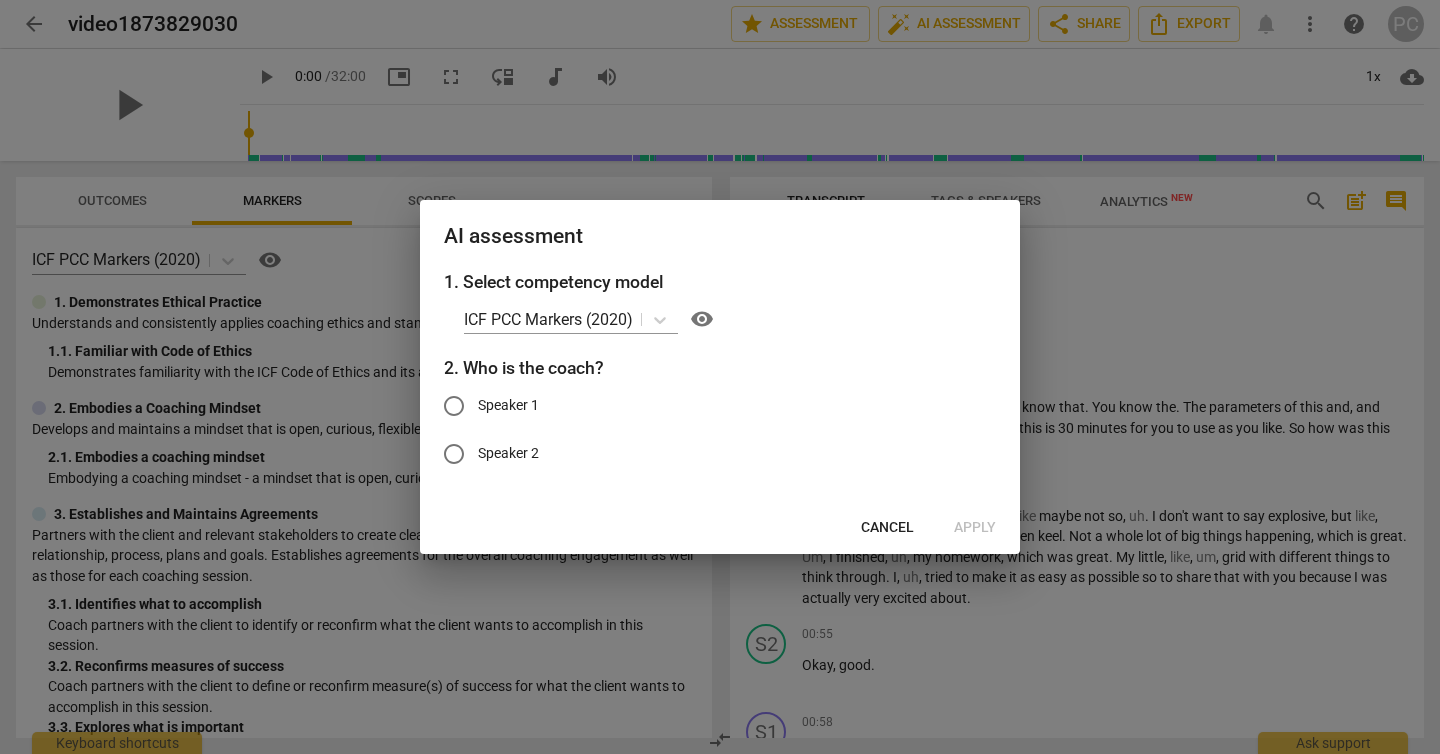 click on "Speaker 2" at bounding box center [454, 454] 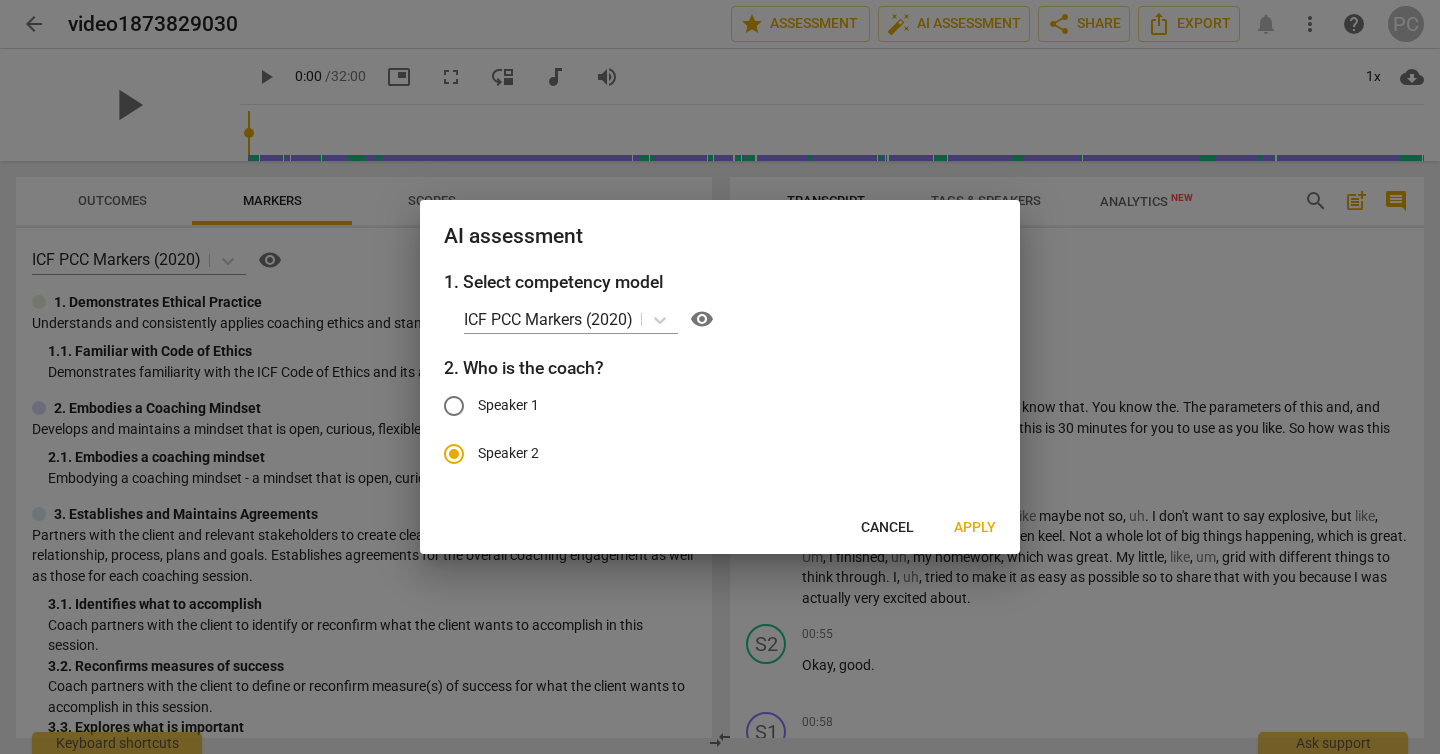 click on "Apply" at bounding box center (975, 528) 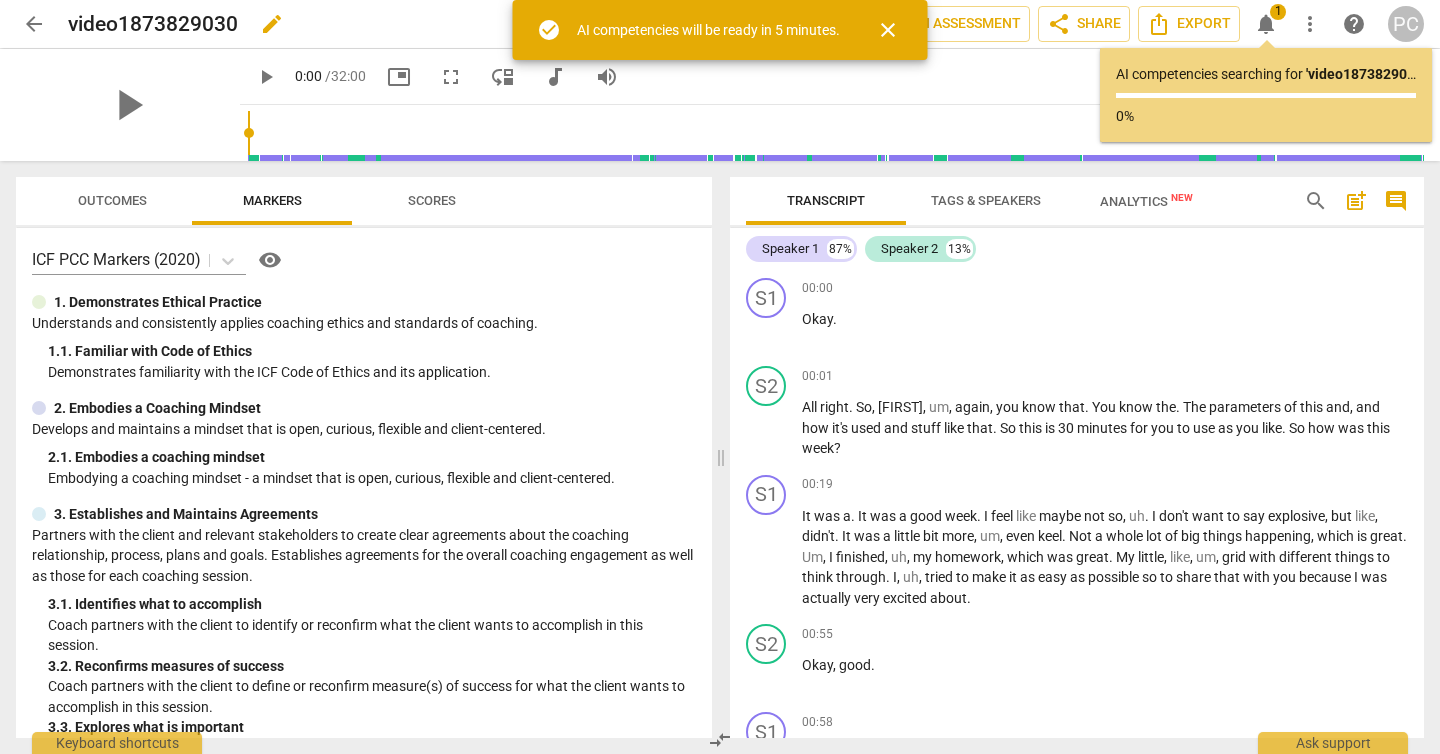 click on "edit" at bounding box center (272, 24) 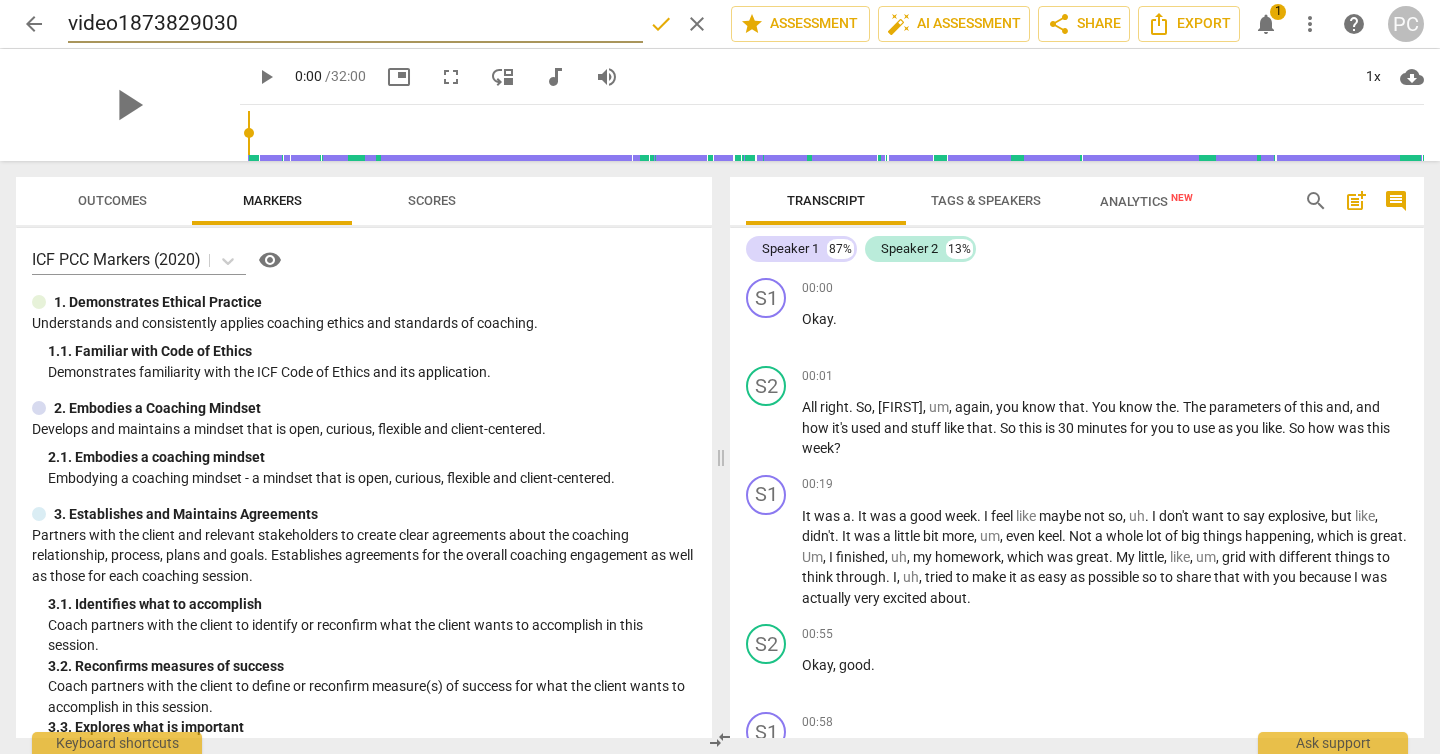 drag, startPoint x: 263, startPoint y: 19, endPoint x: 73, endPoint y: 22, distance: 190.02368 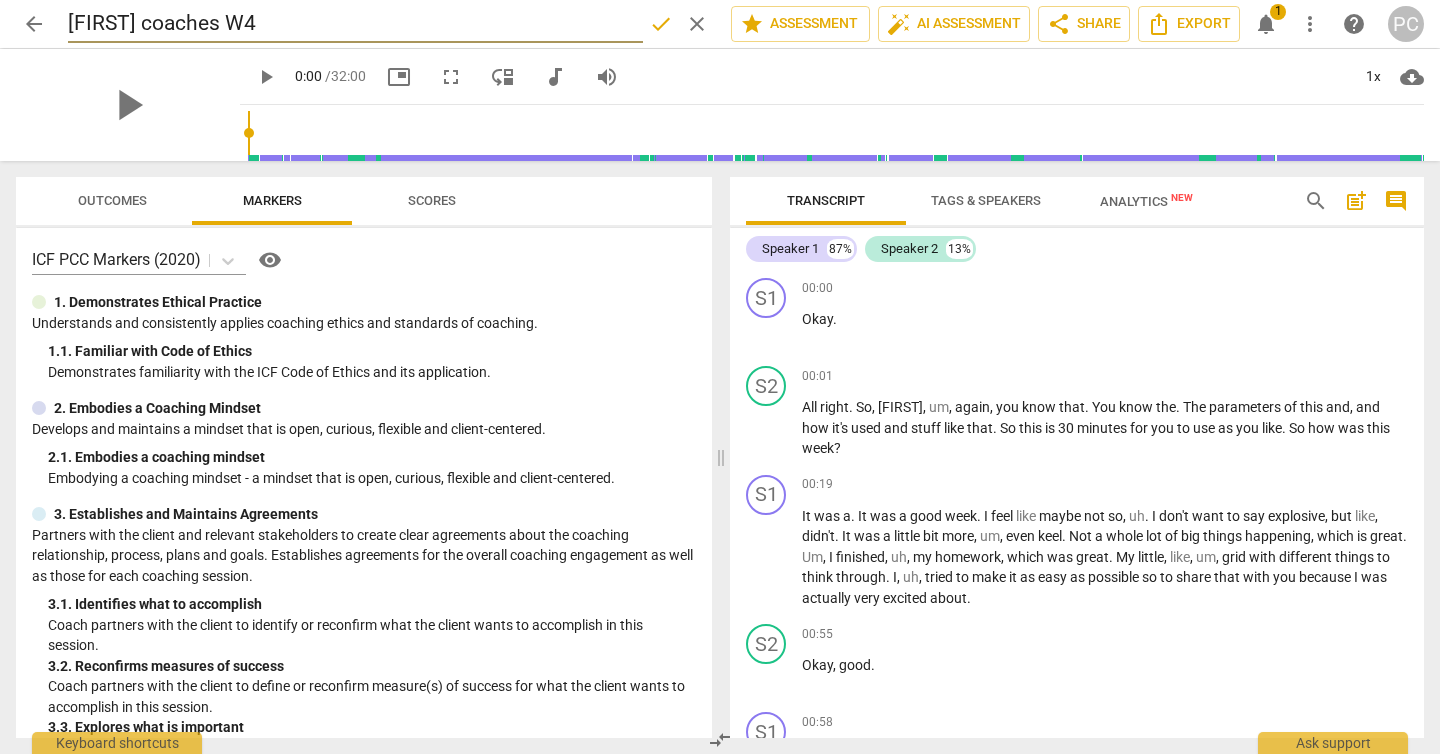 type on "[FIRST] coaches W4" 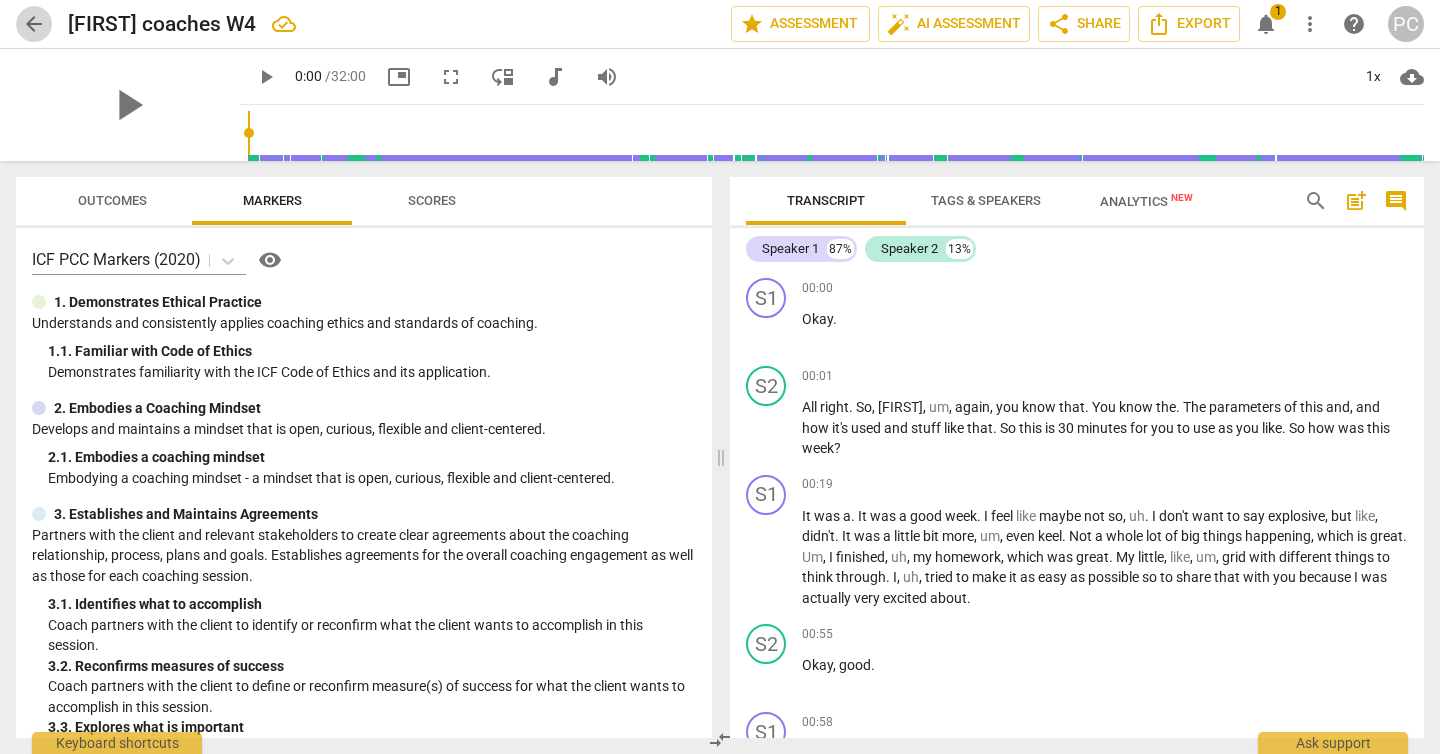 click on "arrow_back" at bounding box center (34, 24) 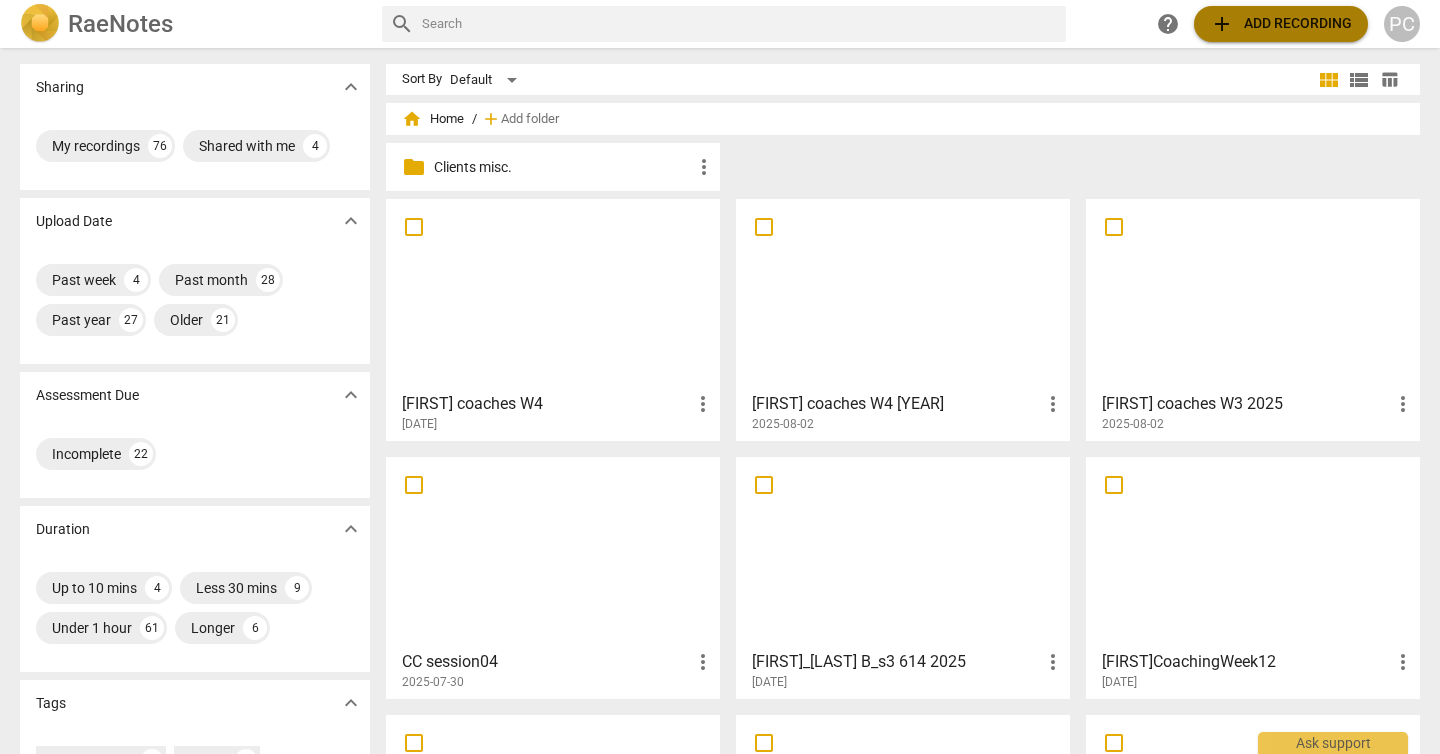 click on "add   Add recording" at bounding box center [1281, 24] 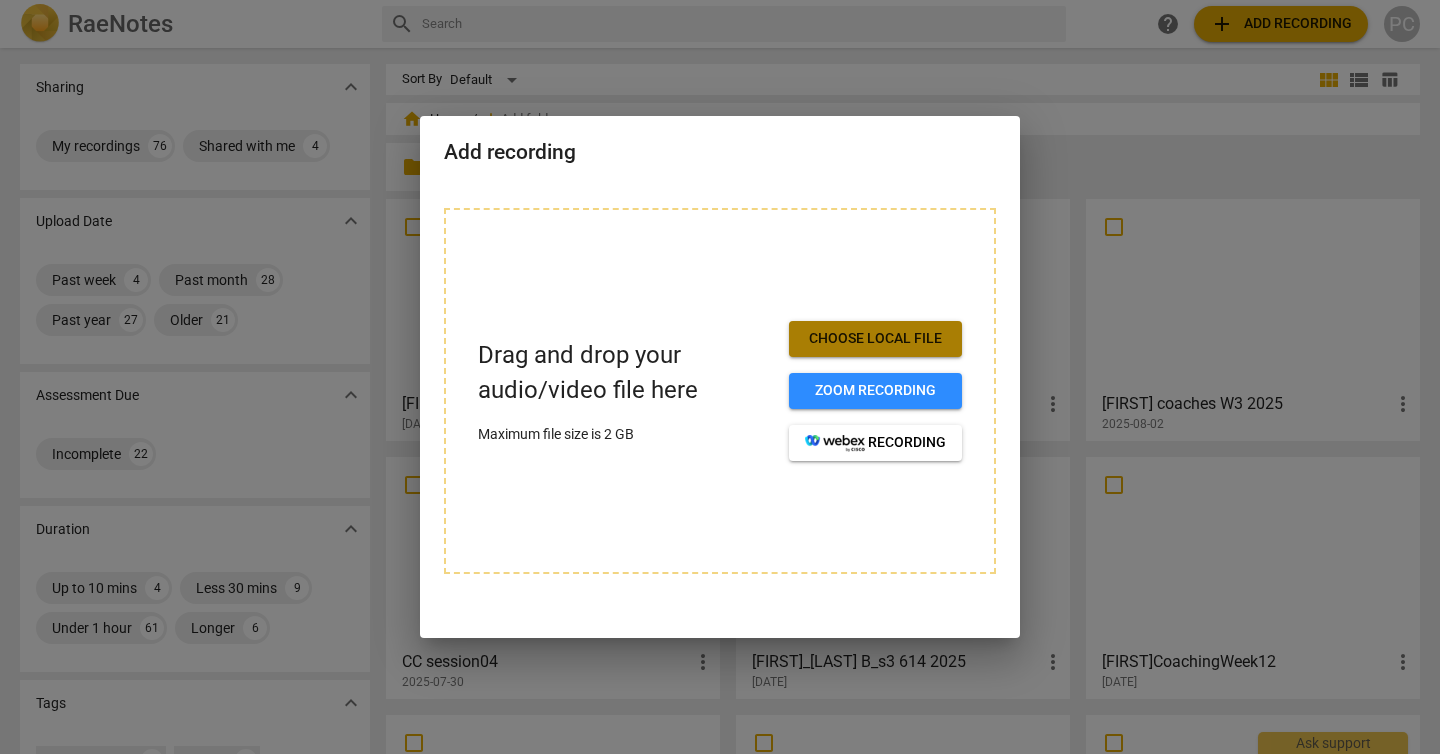 click on "Choose local file" at bounding box center [875, 339] 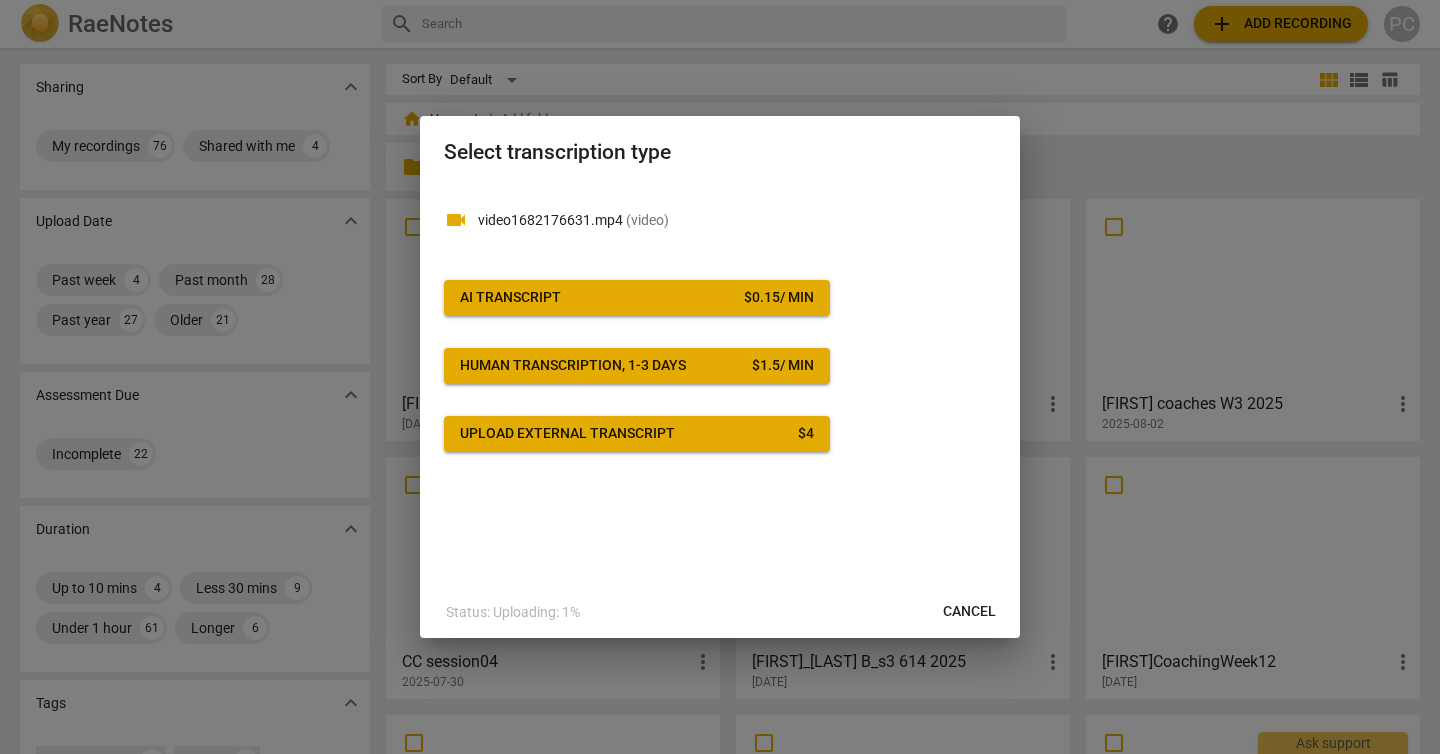 click on "AI Transcript $ [PRICE]  / min" at bounding box center (637, 298) 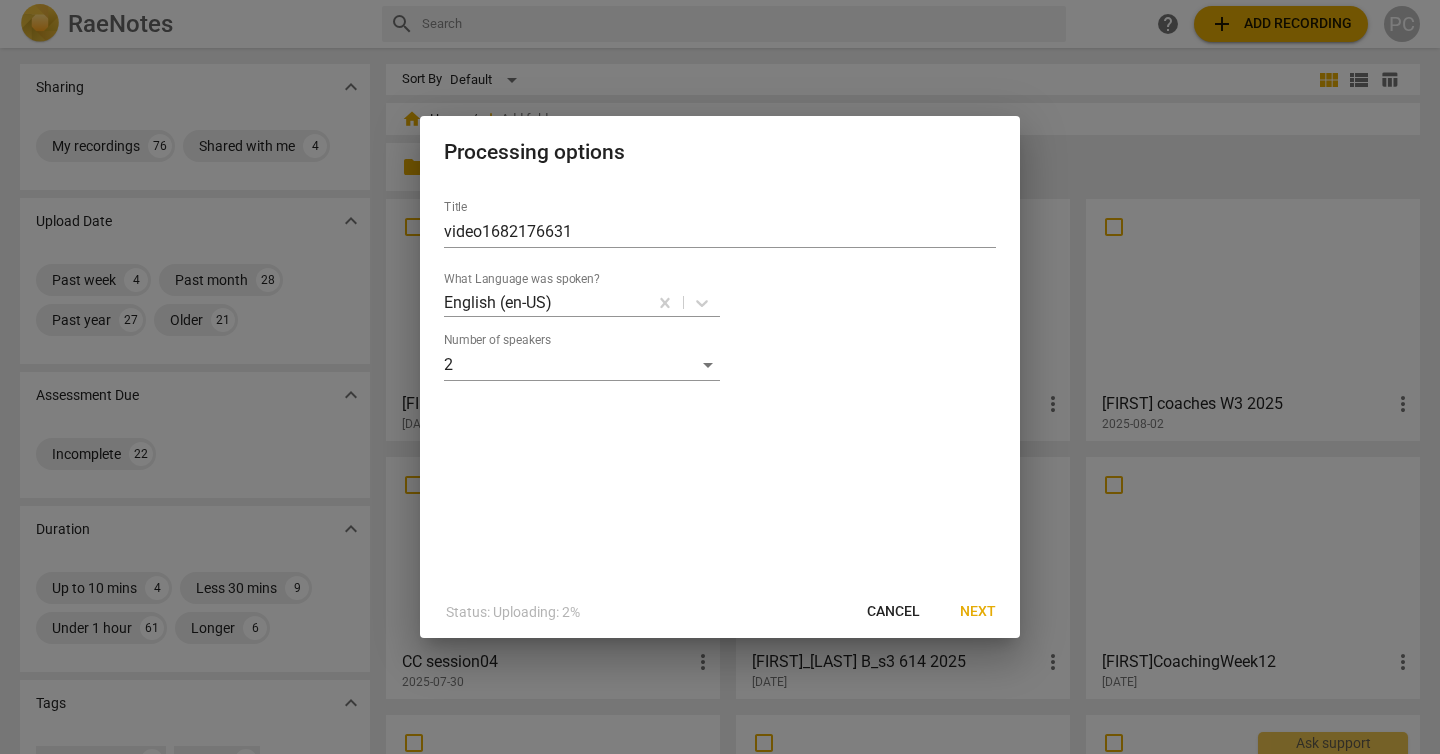 click on "Next" at bounding box center [978, 612] 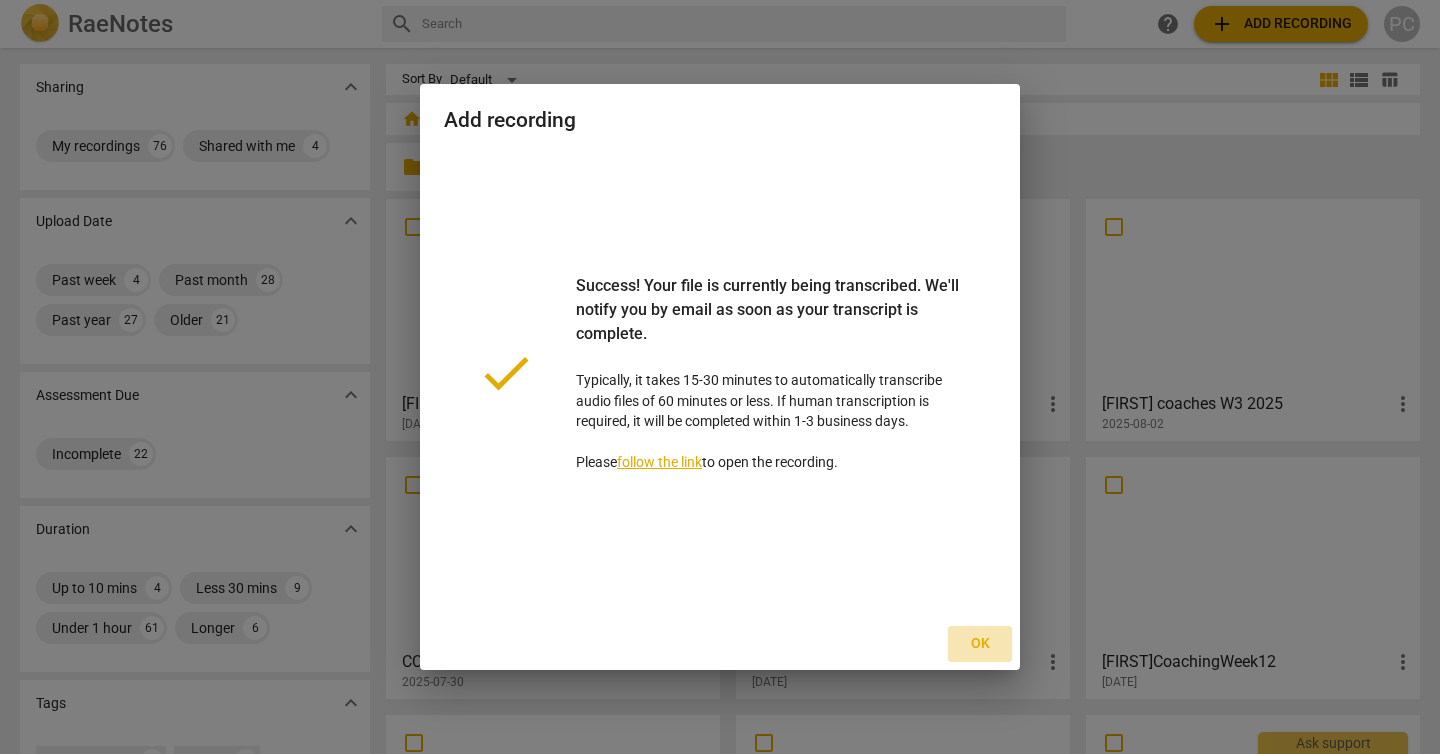 click on "Ok" at bounding box center [980, 644] 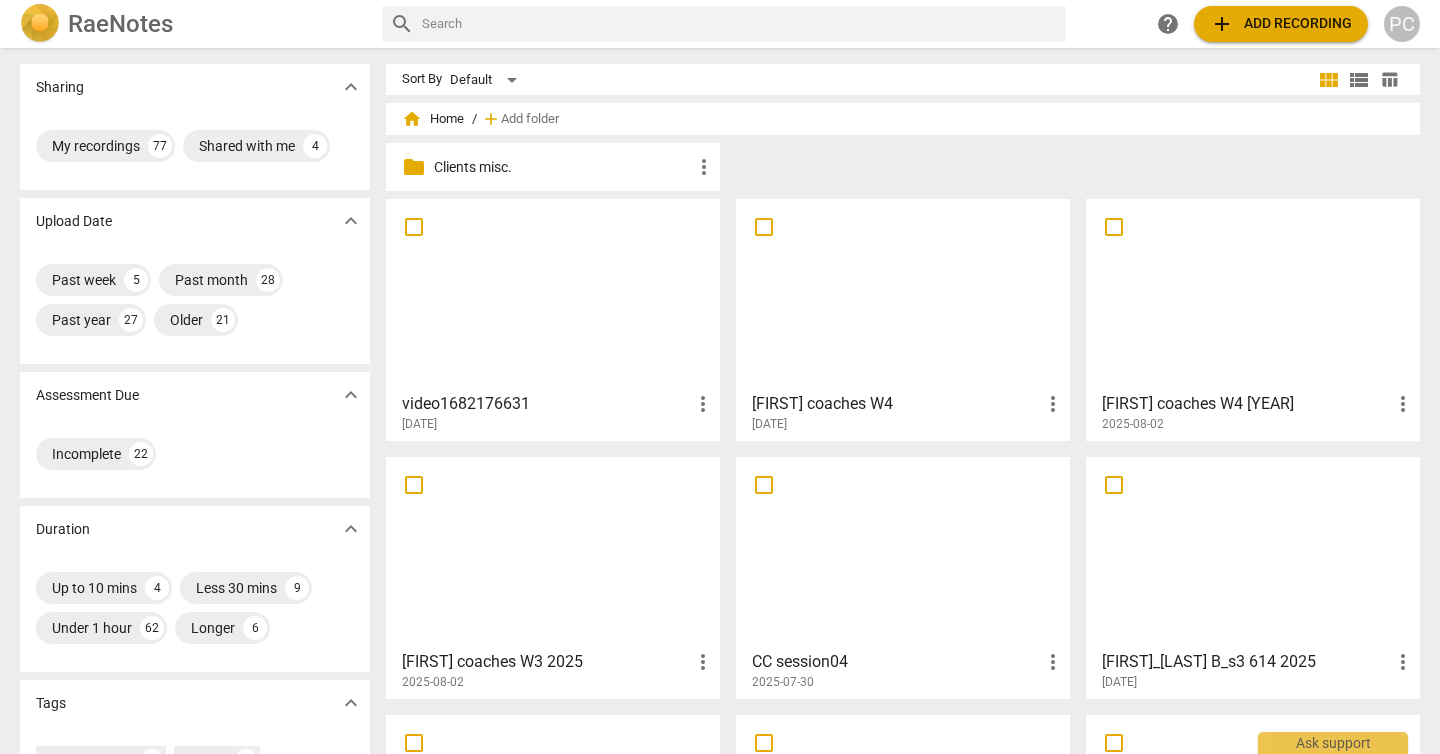 click at bounding box center (553, 294) 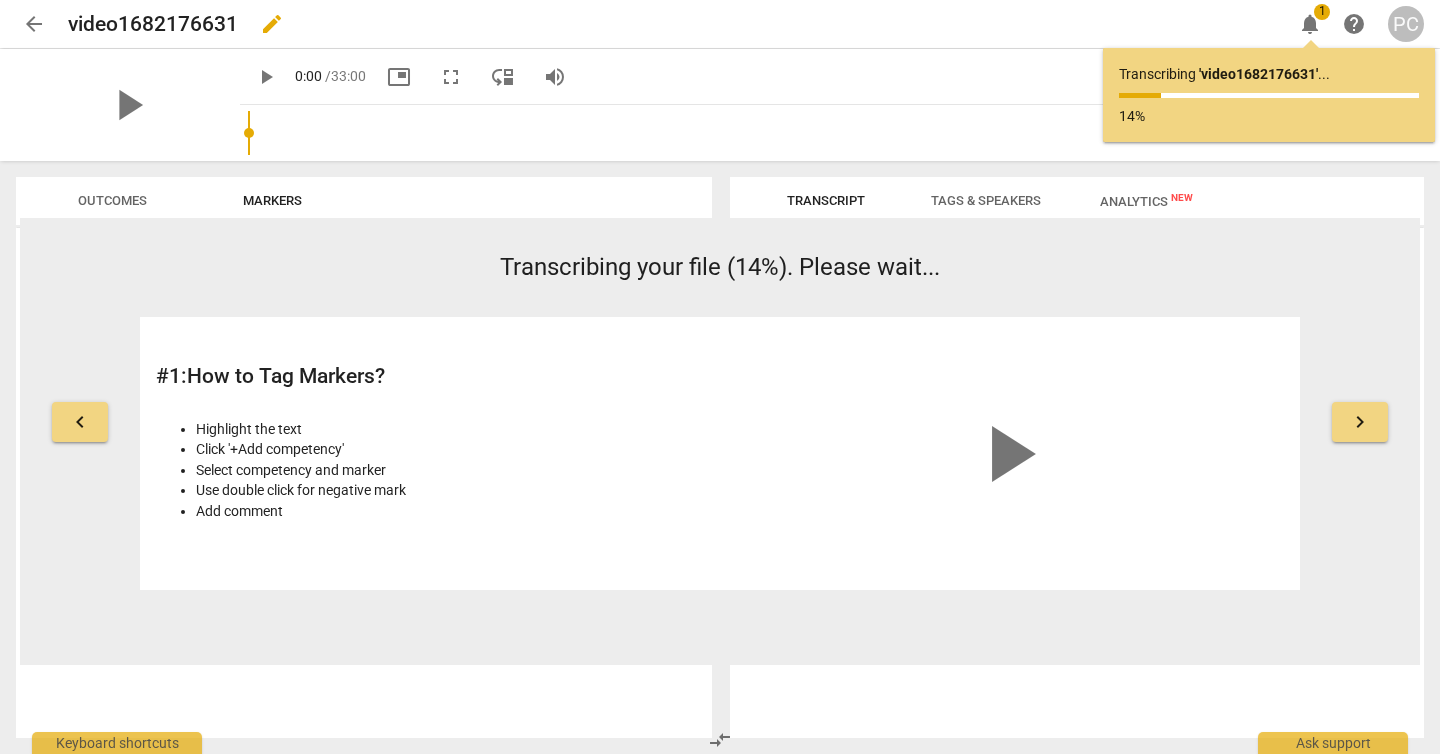 click on "edit" at bounding box center [272, 24] 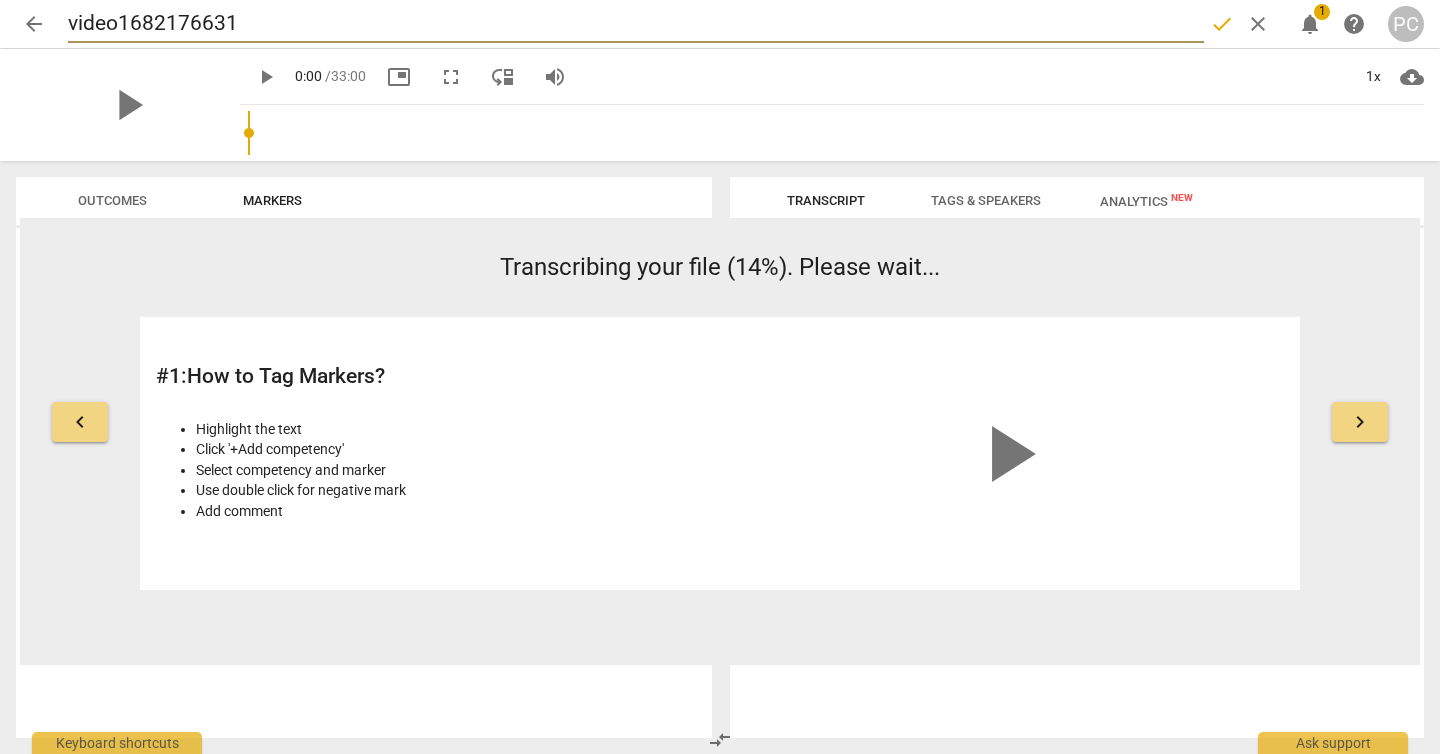 drag, startPoint x: 253, startPoint y: 27, endPoint x: 69, endPoint y: 23, distance: 184.04347 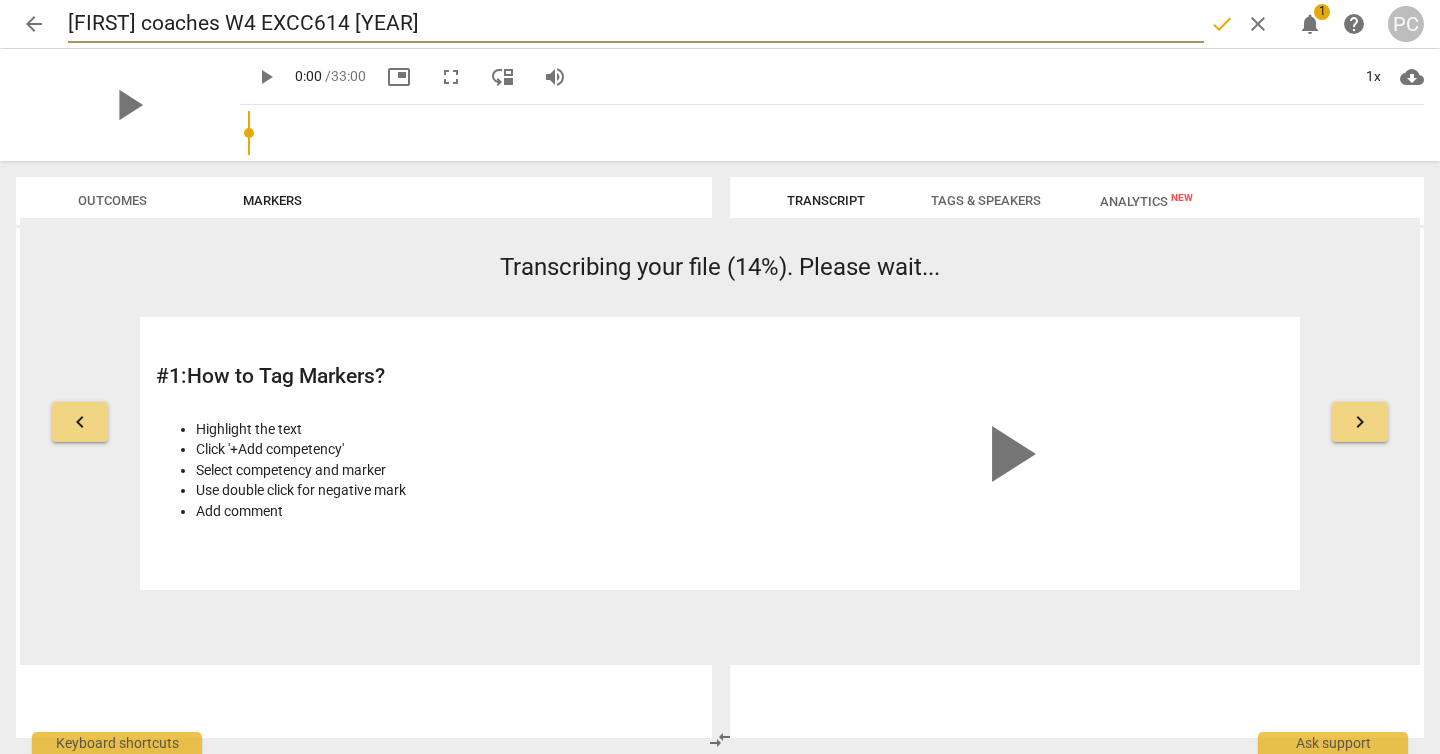 type on "[FIRST] coaches W4 EXCC614 [YEAR]" 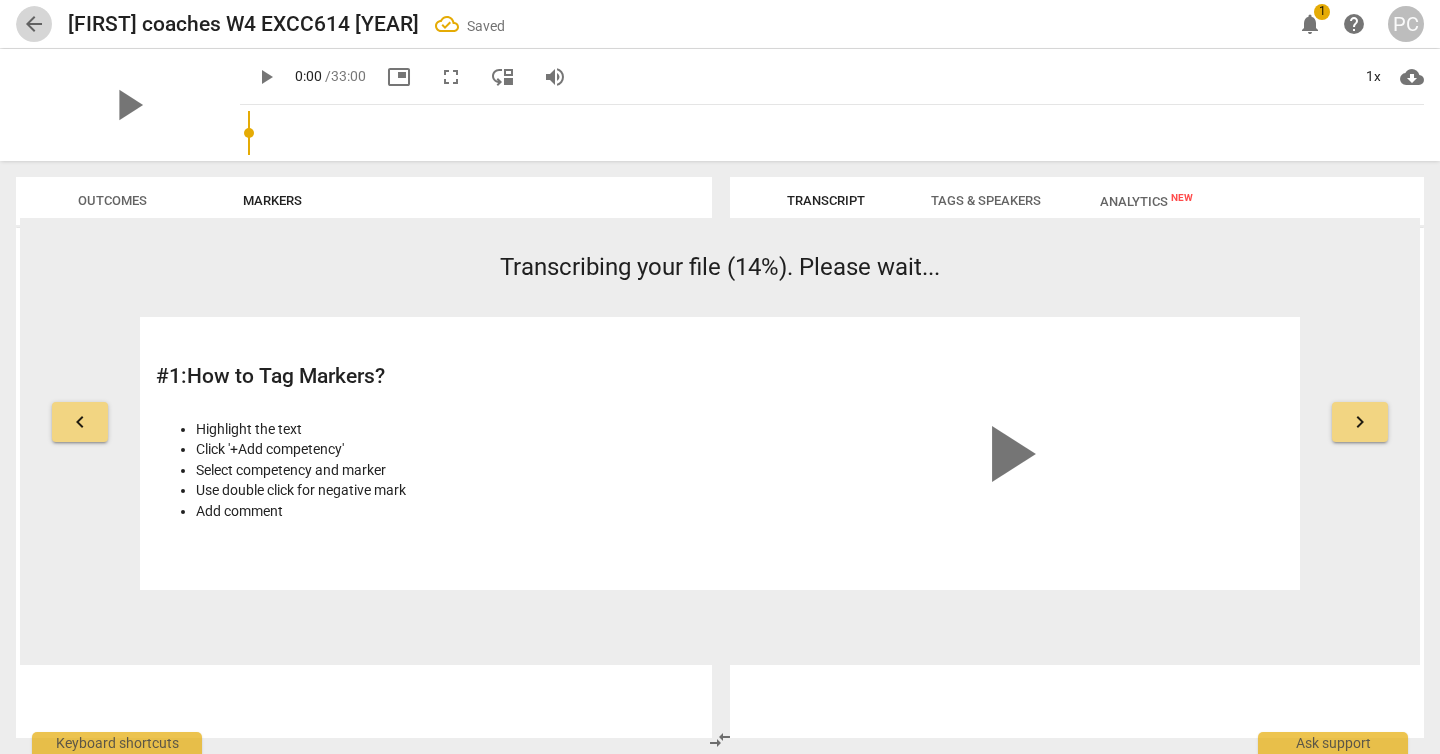 click on "arrow_back" at bounding box center (34, 24) 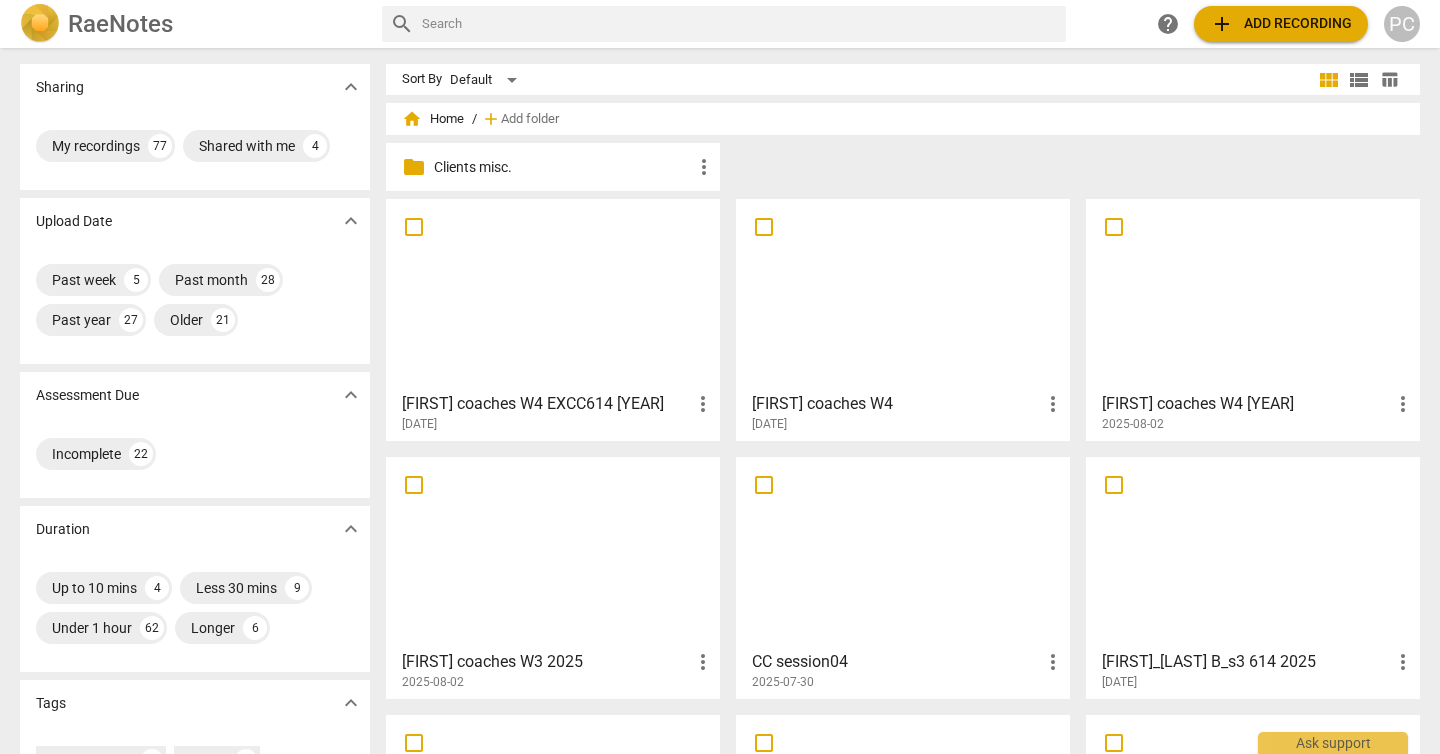 click at bounding box center (903, 294) 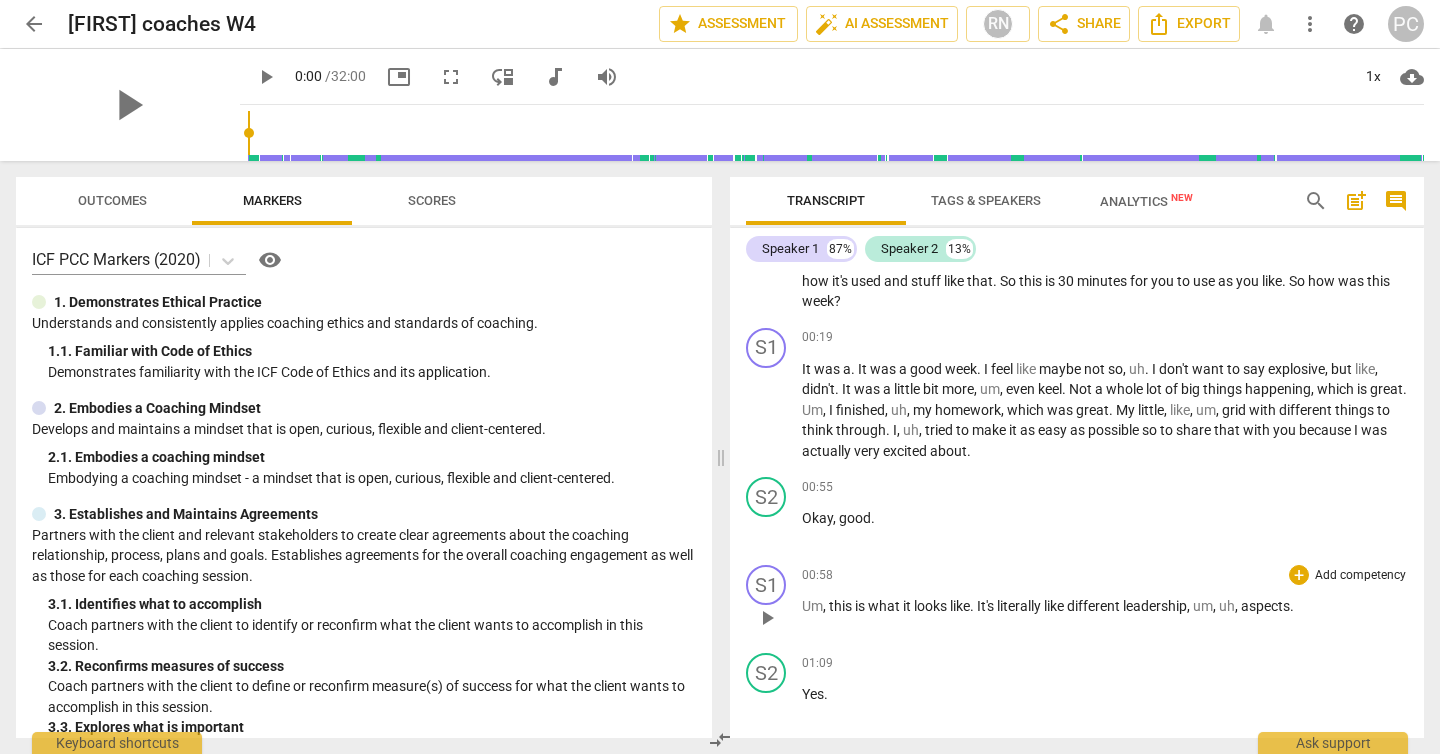scroll, scrollTop: 0, scrollLeft: 0, axis: both 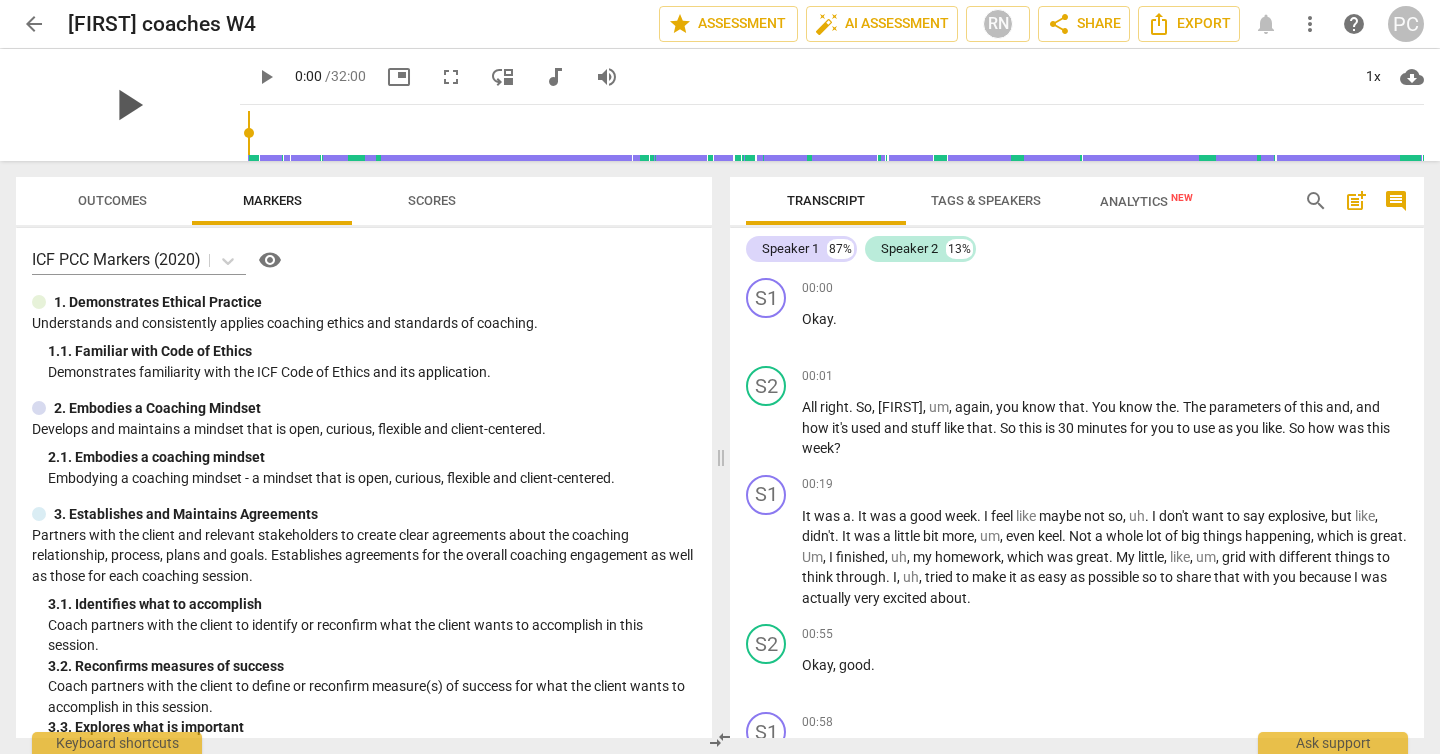 click on "play_arrow" at bounding box center [128, 105] 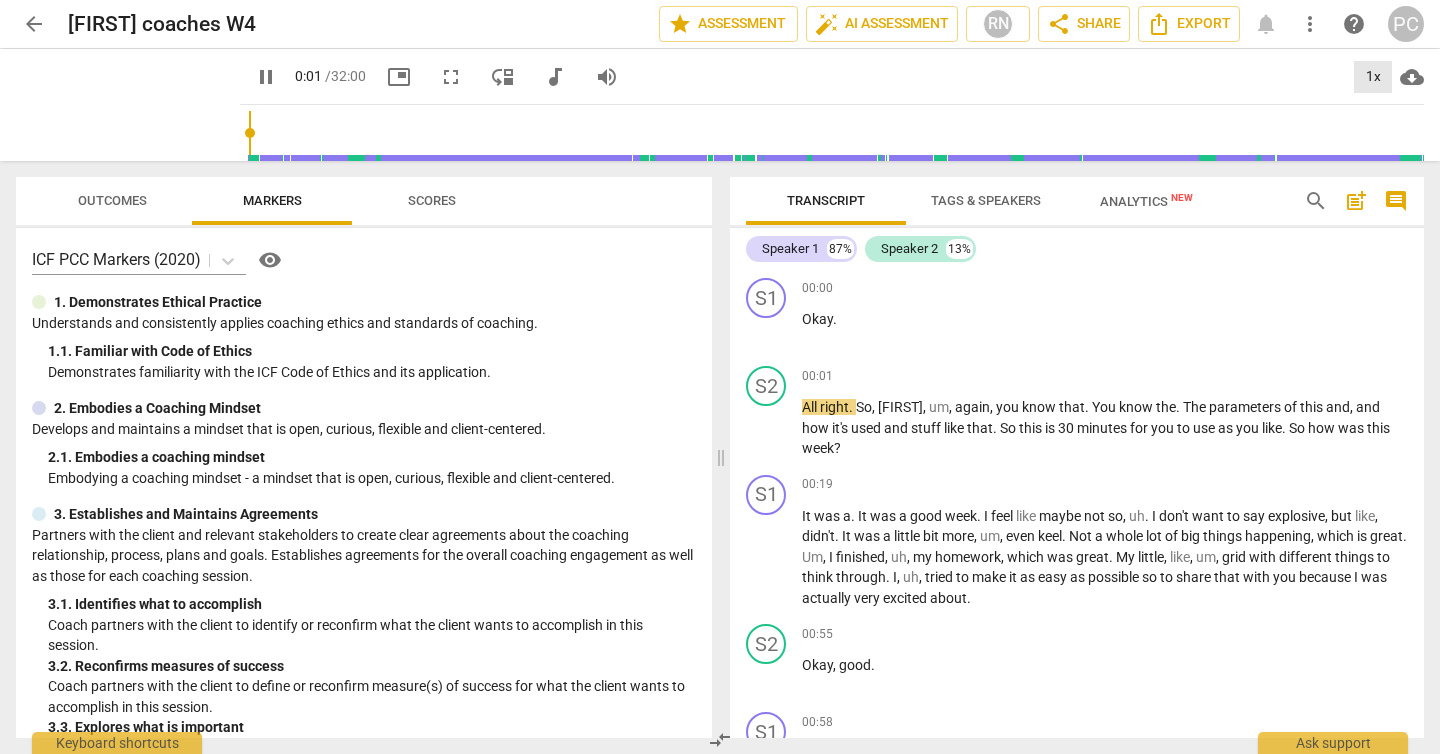 click on "1x" at bounding box center (1373, 77) 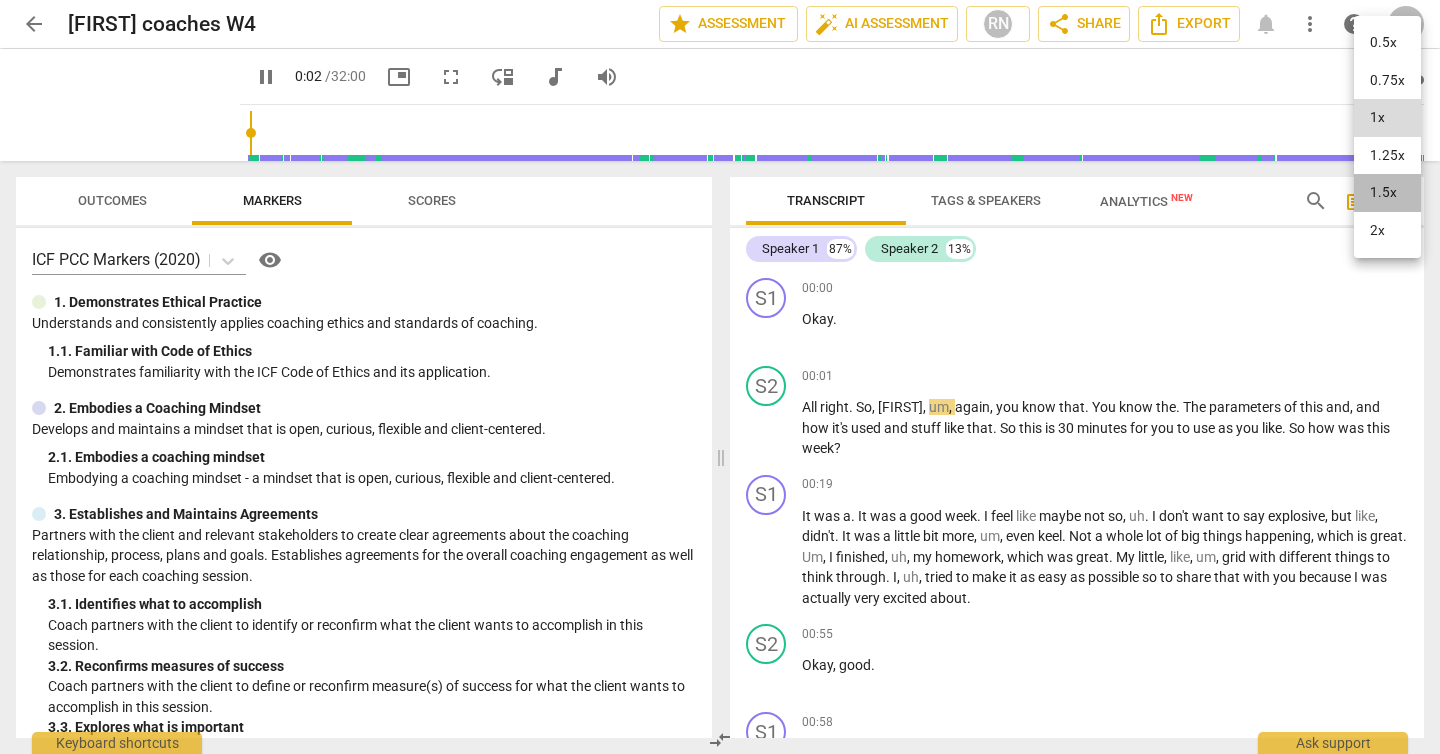 click on "1.5x" at bounding box center (1387, 193) 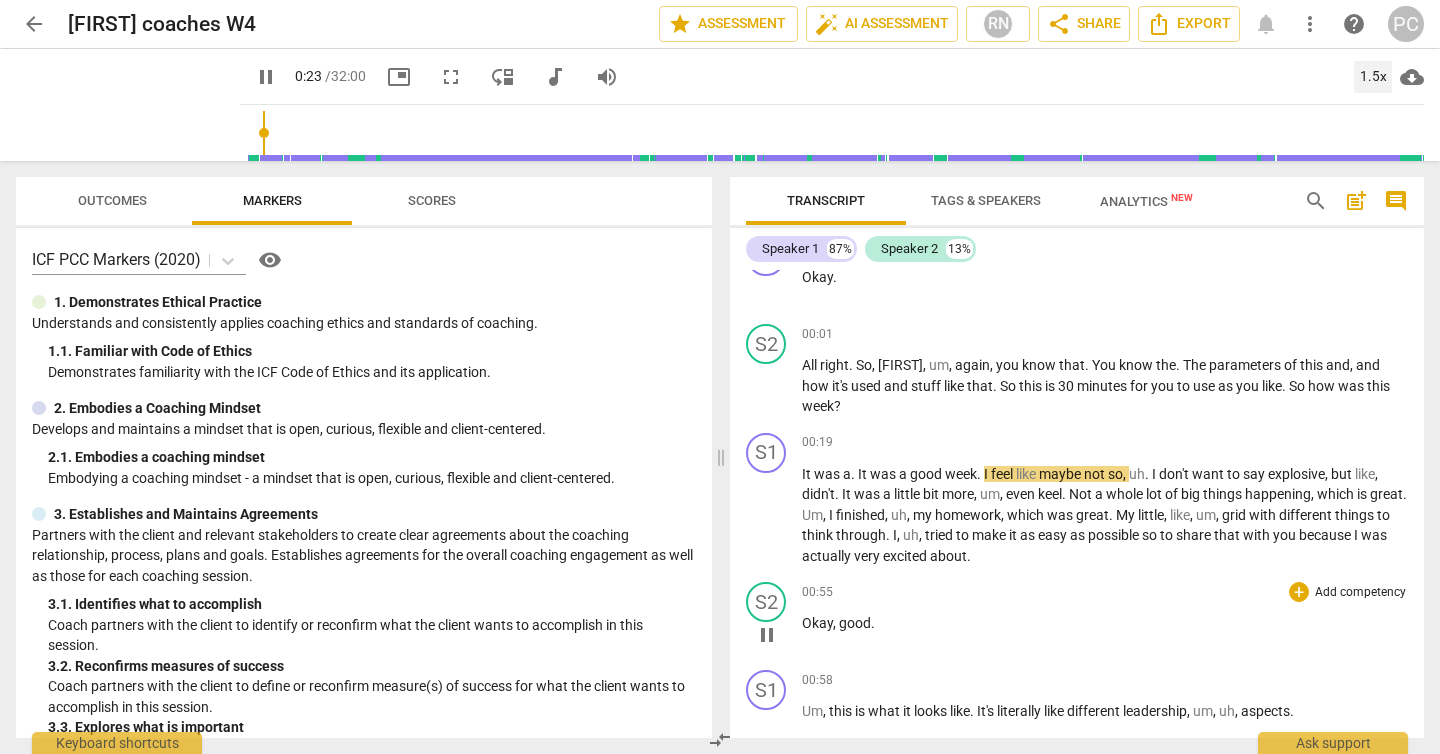 scroll, scrollTop: 0, scrollLeft: 0, axis: both 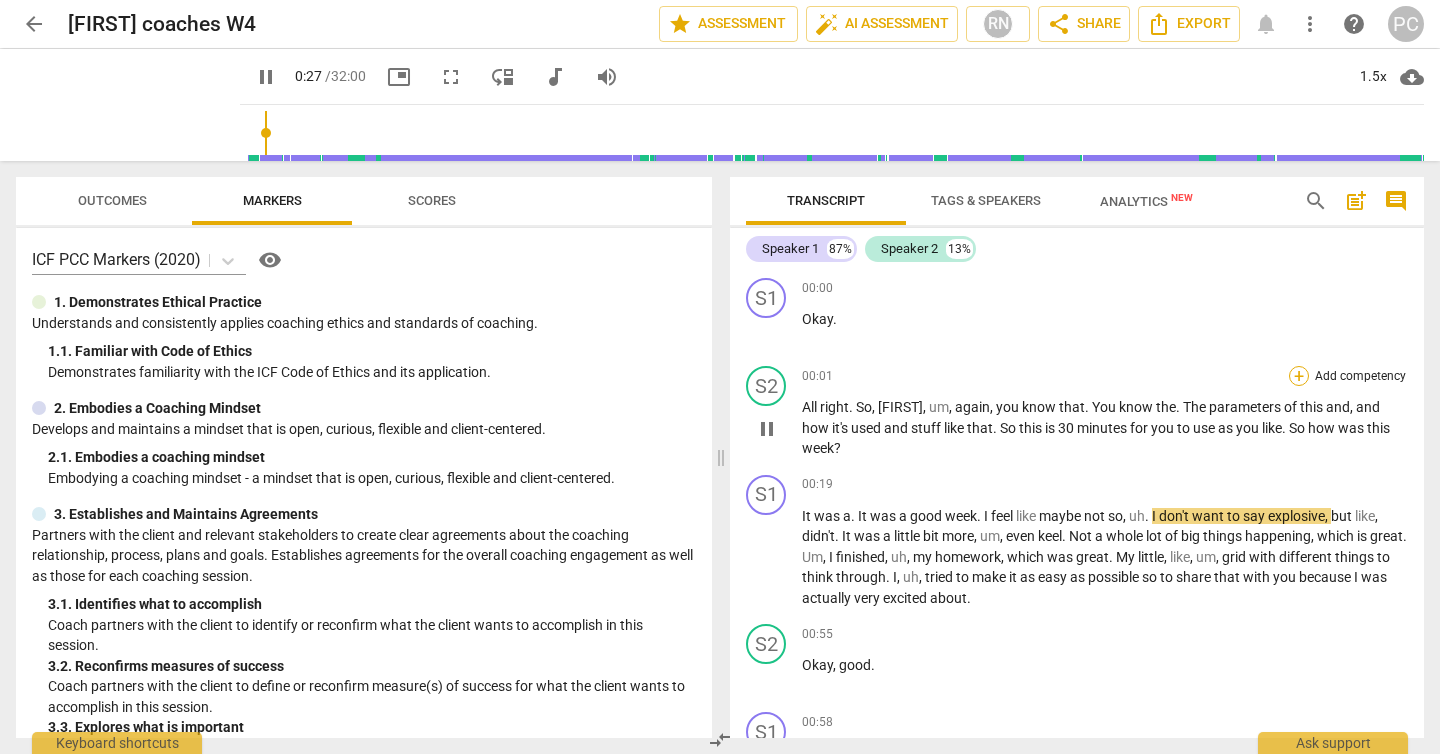 click on "+" at bounding box center [1299, 376] 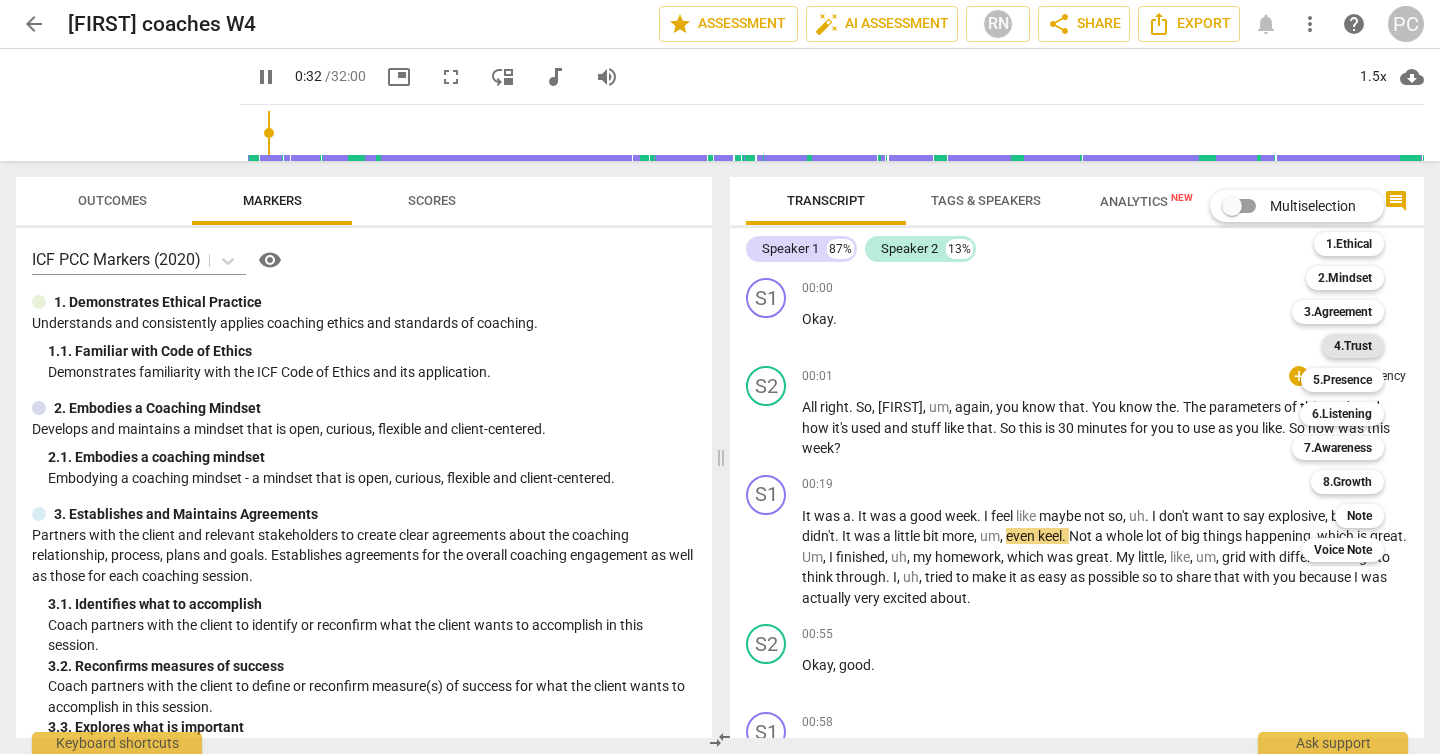 click on "4.Trust" at bounding box center (1353, 346) 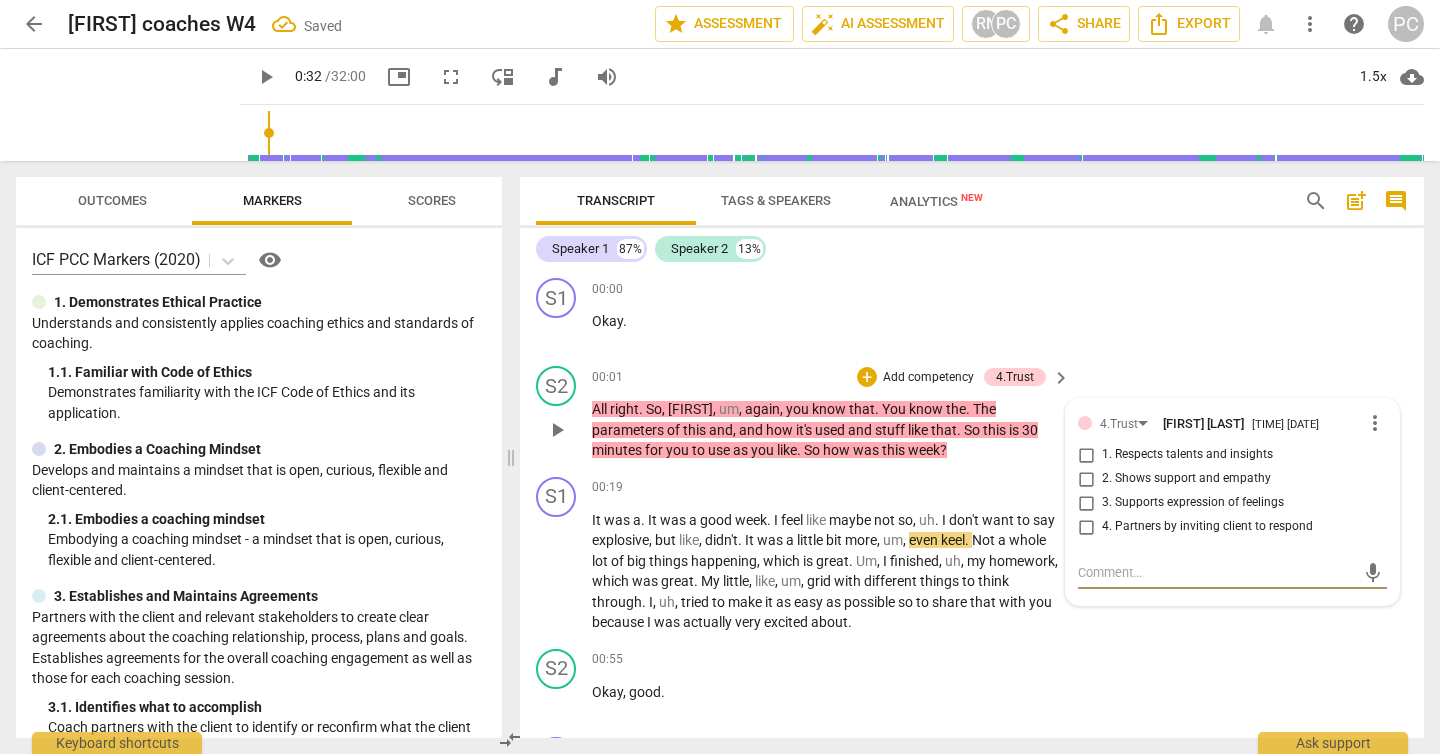 click on "2. Shows support and empathy" at bounding box center [1086, 479] 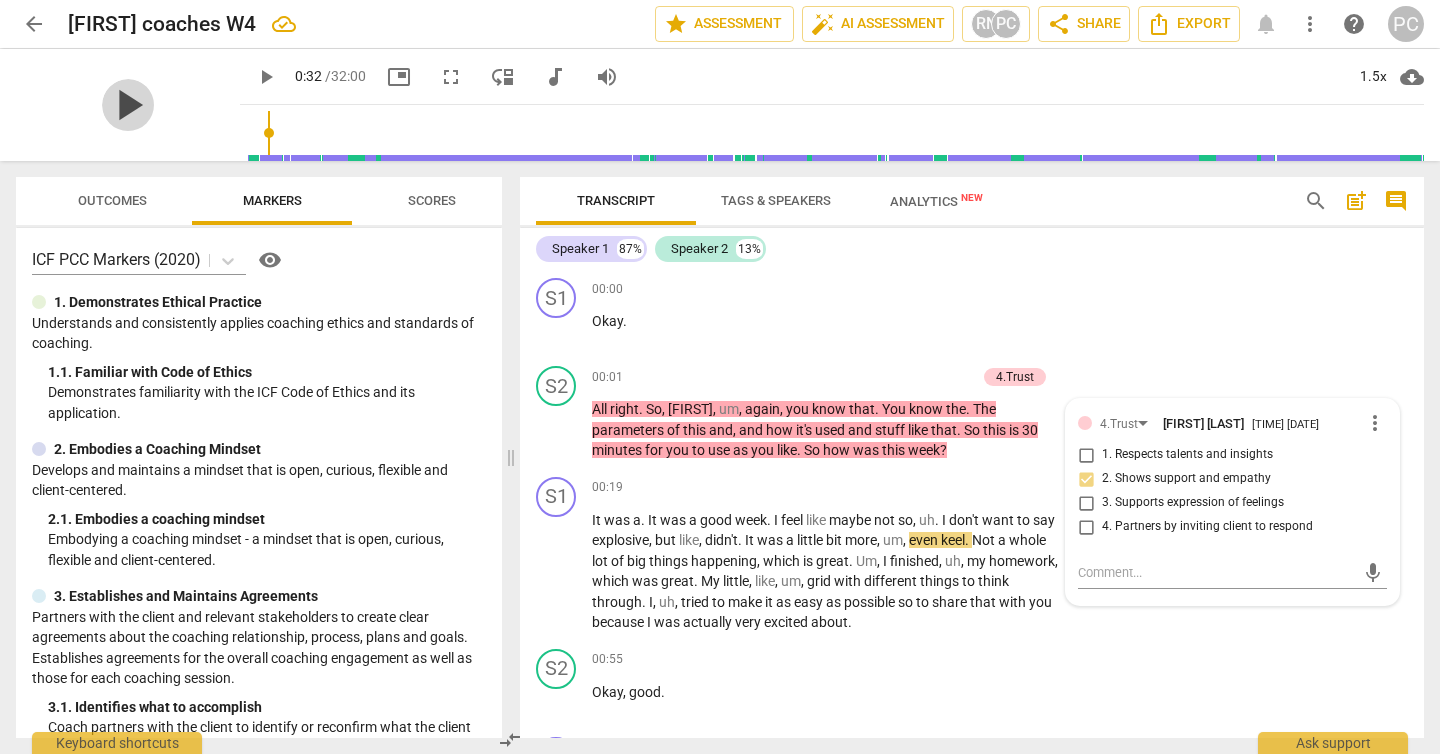 click on "play_arrow" at bounding box center (128, 105) 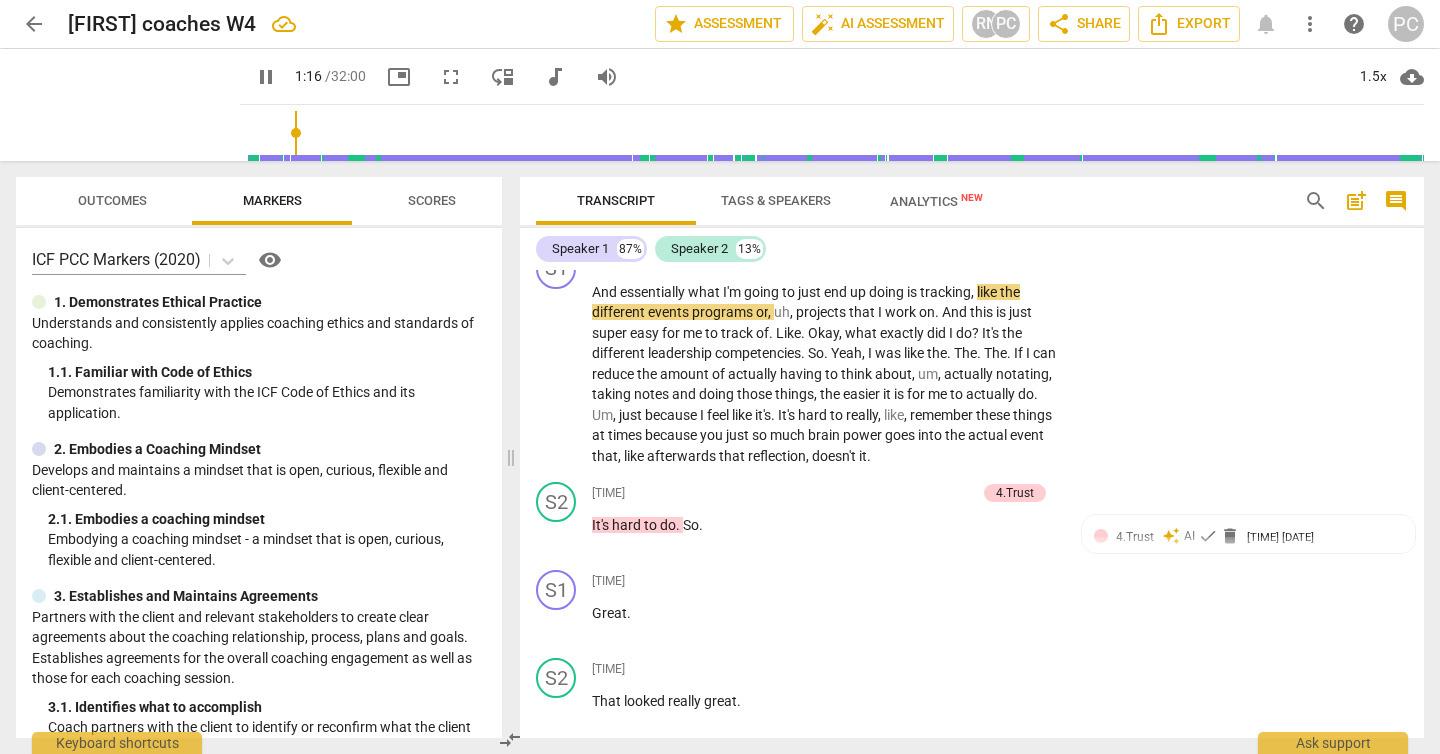 scroll, scrollTop: 667, scrollLeft: 0, axis: vertical 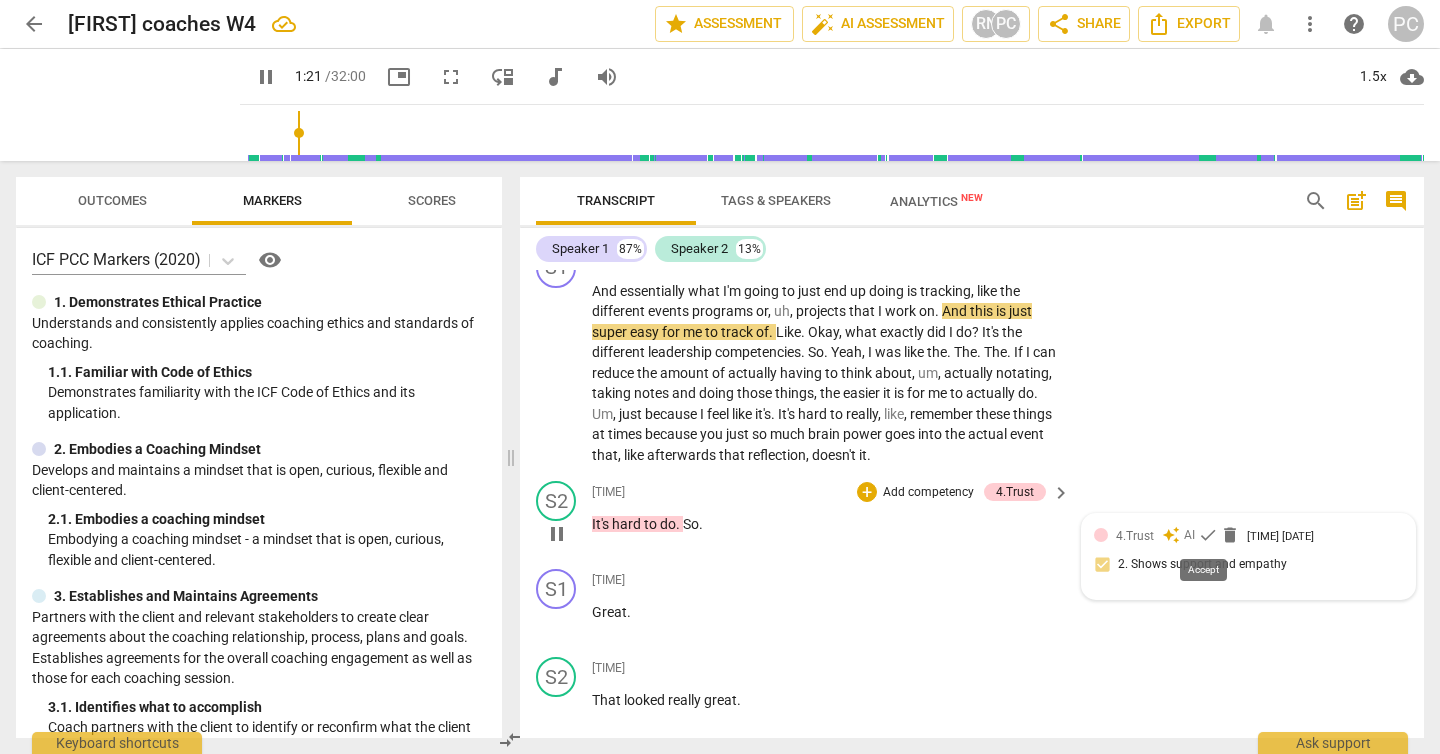 click on "check" at bounding box center [1208, 535] 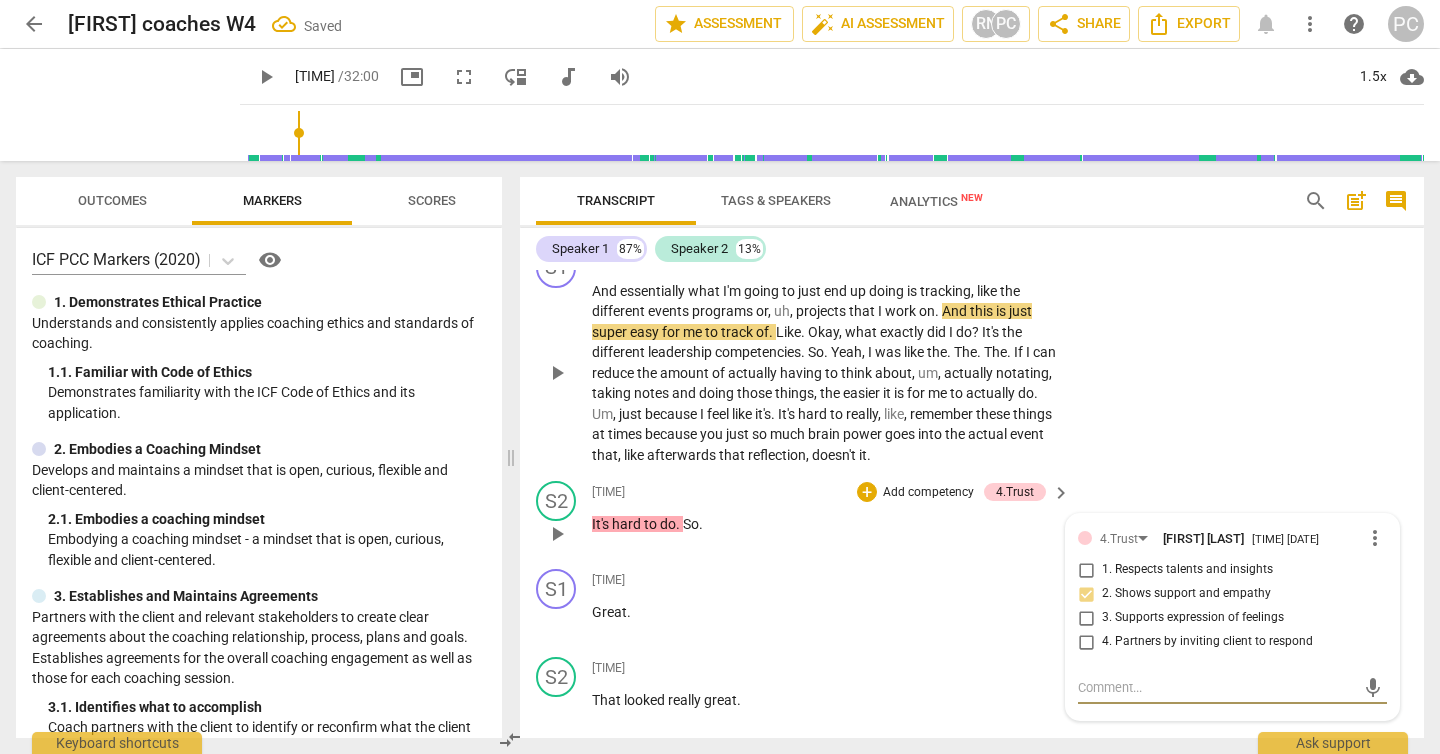 click on "play_arrow" at bounding box center [557, 373] 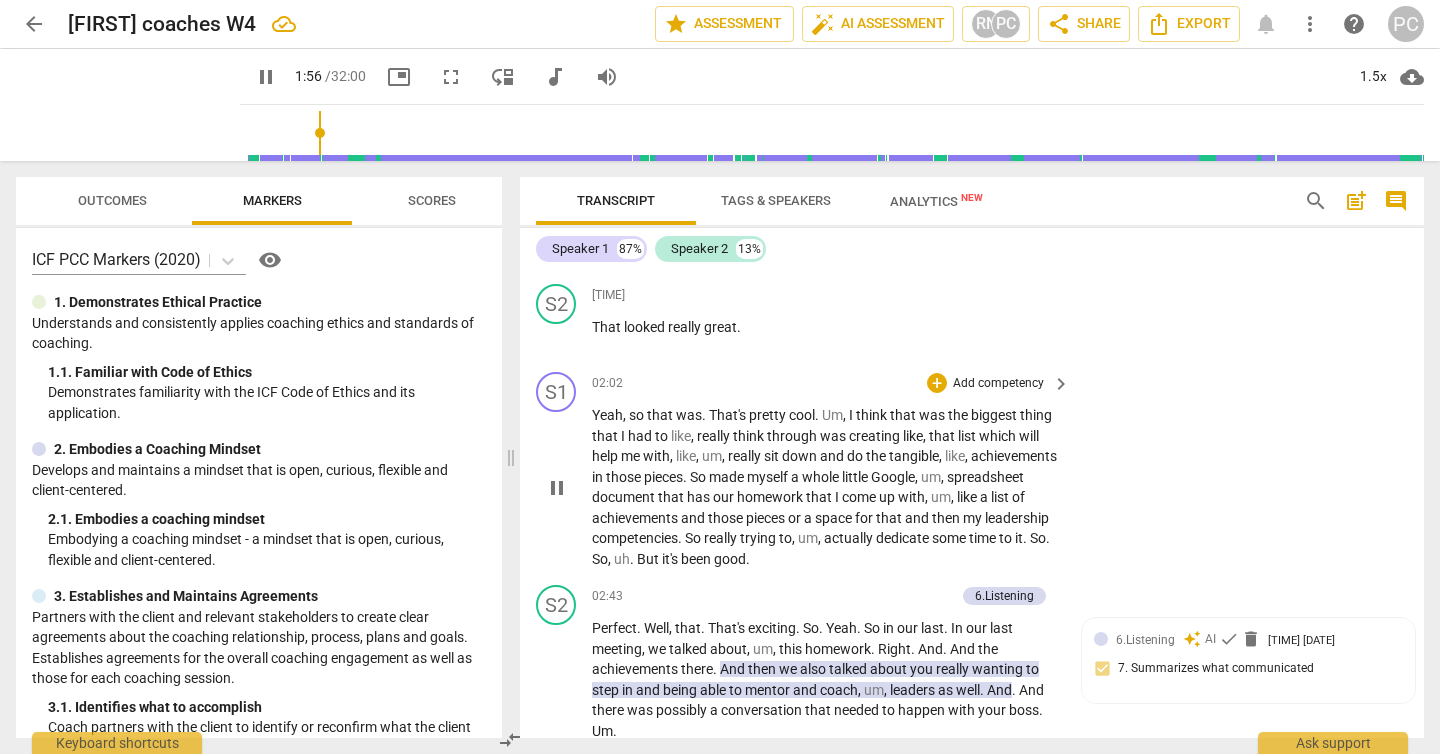 scroll, scrollTop: 1054, scrollLeft: 0, axis: vertical 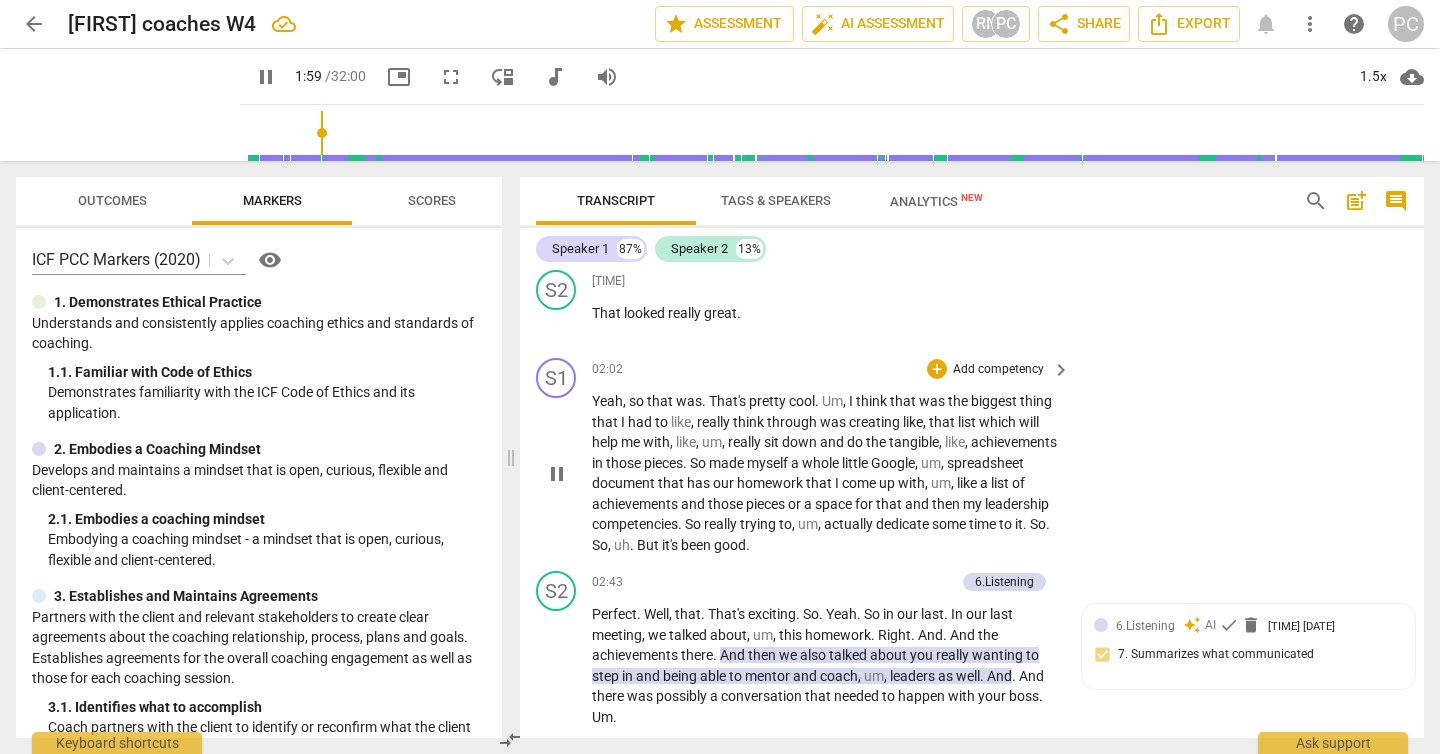 click on "pause" at bounding box center (557, 474) 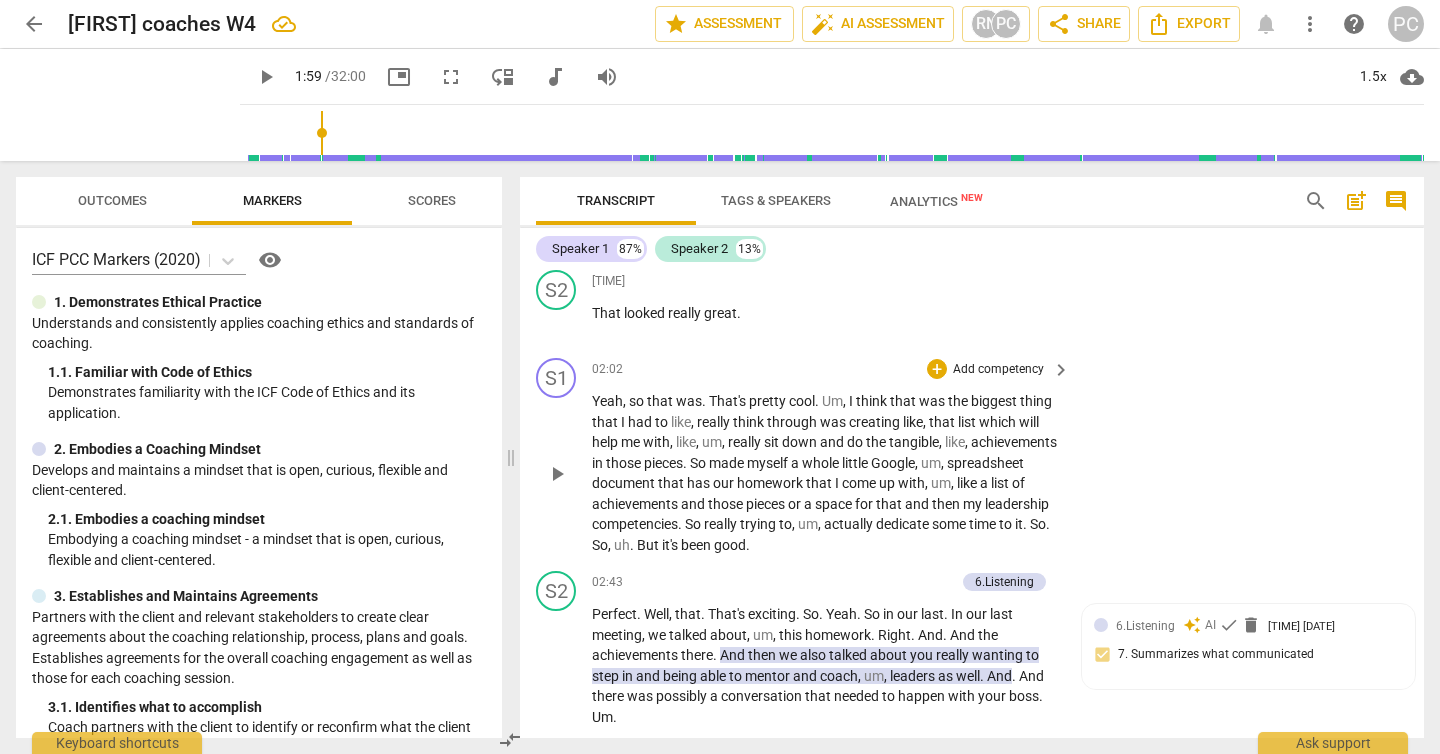 click on "play_arrow" at bounding box center (557, 474) 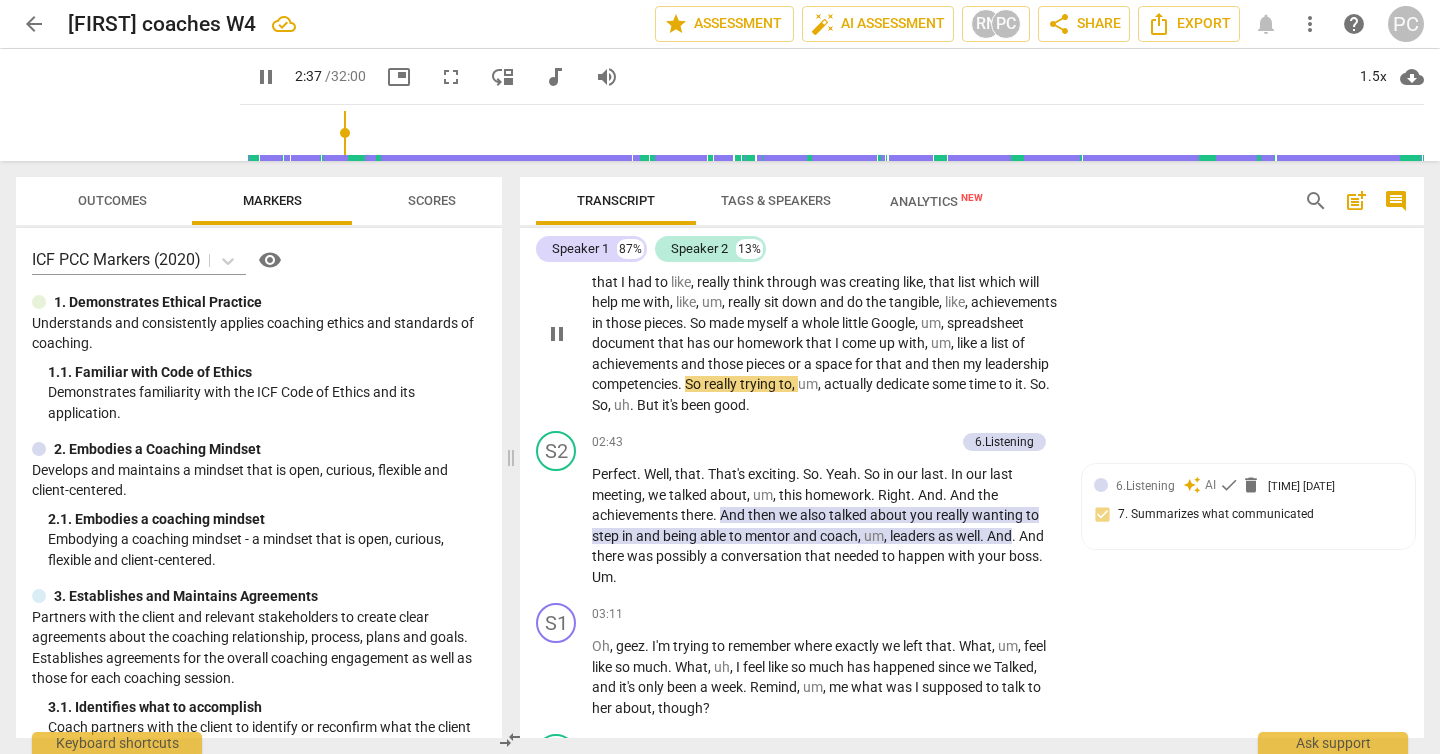scroll, scrollTop: 1199, scrollLeft: 0, axis: vertical 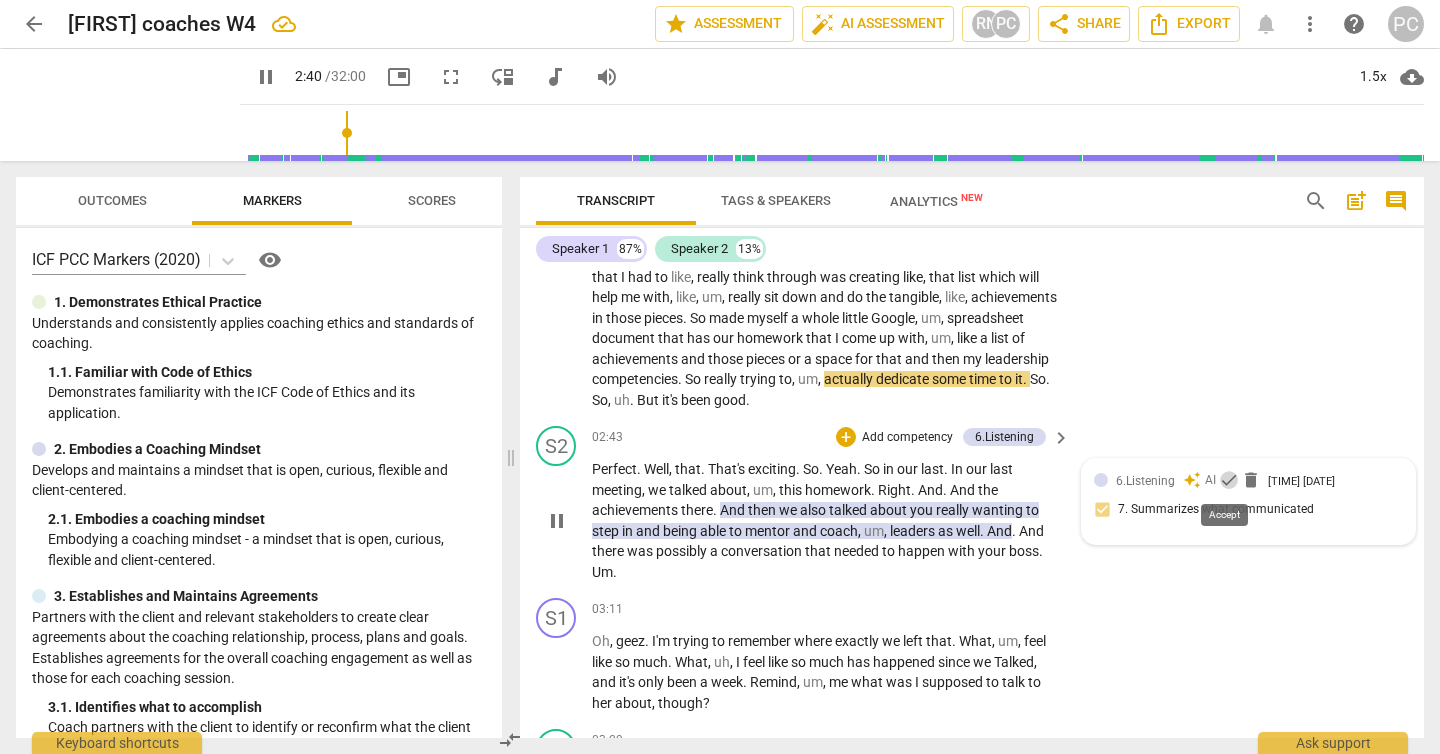 click on "check" at bounding box center [1229, 480] 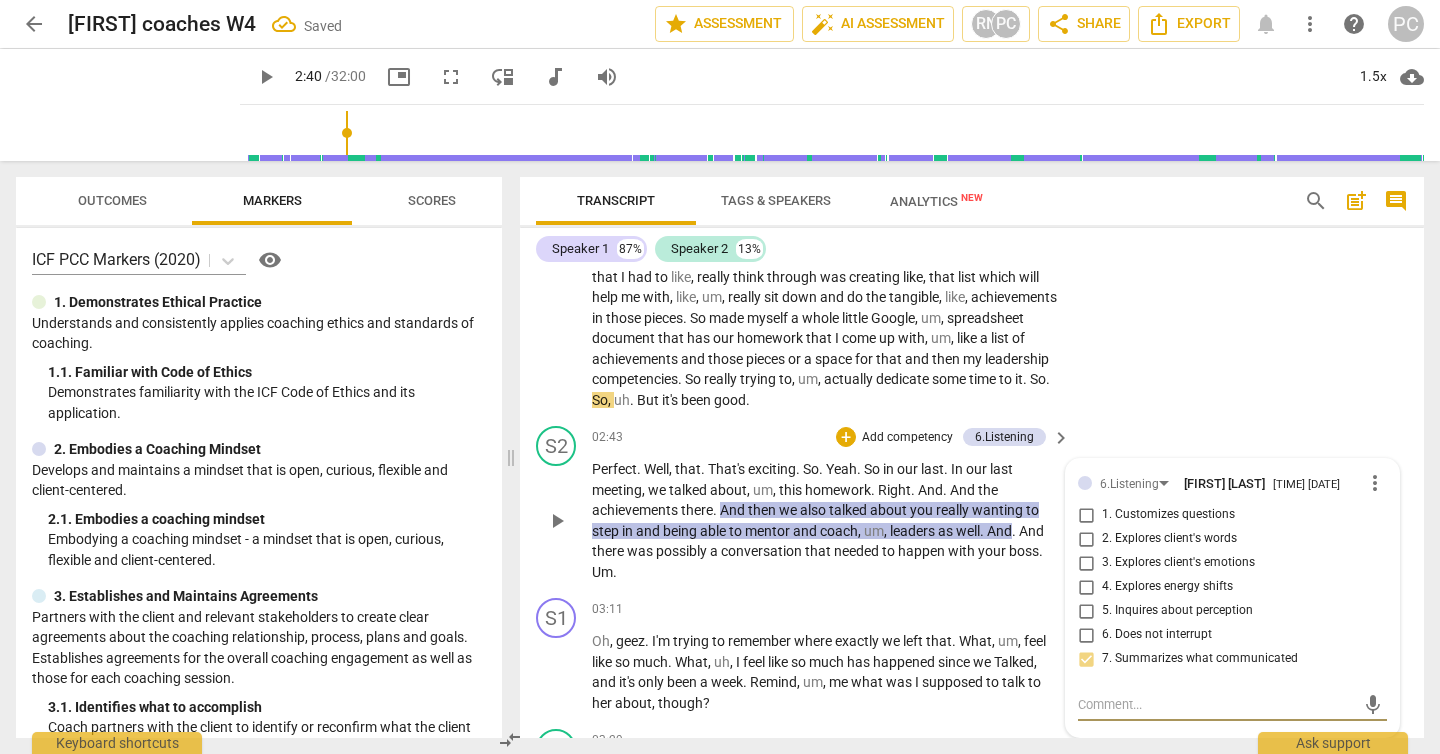 click on "play_arrow" at bounding box center [557, 521] 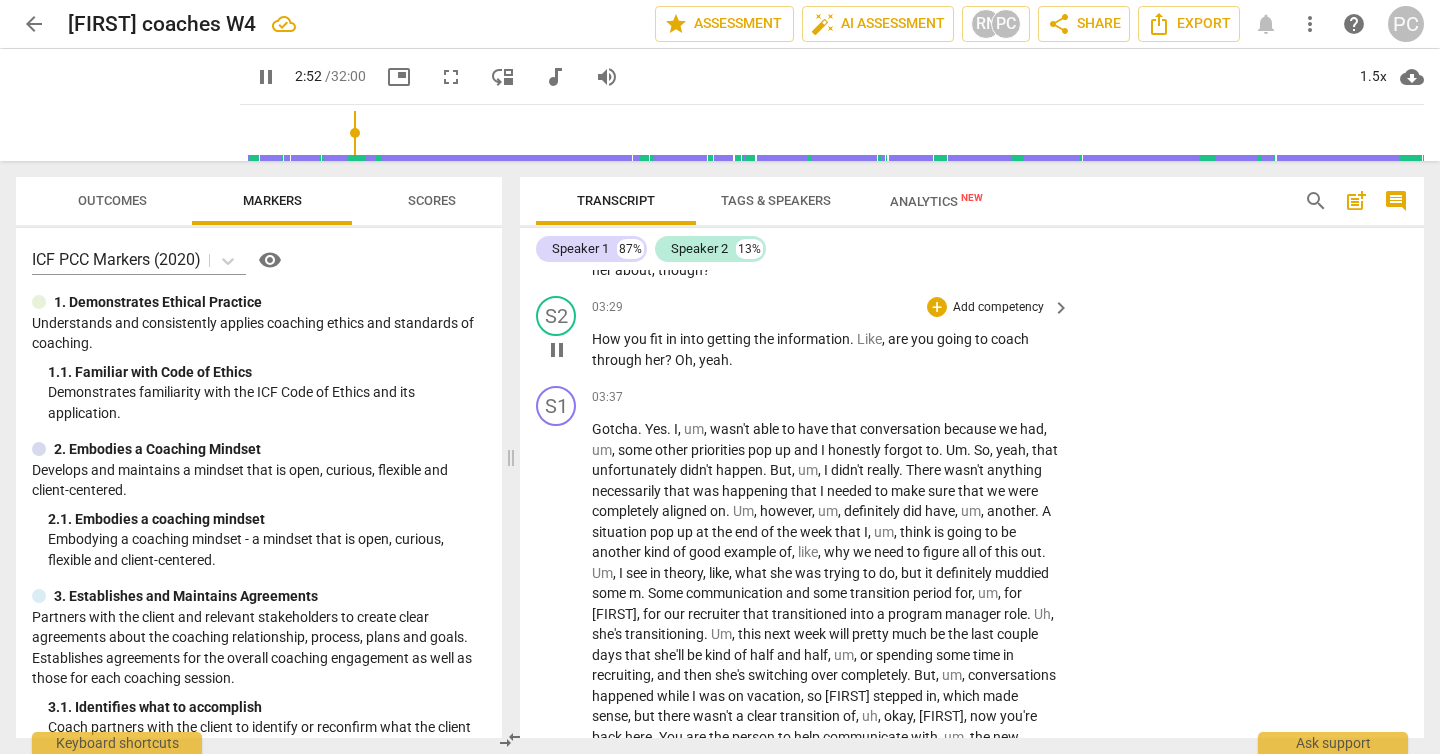 scroll, scrollTop: 1675, scrollLeft: 0, axis: vertical 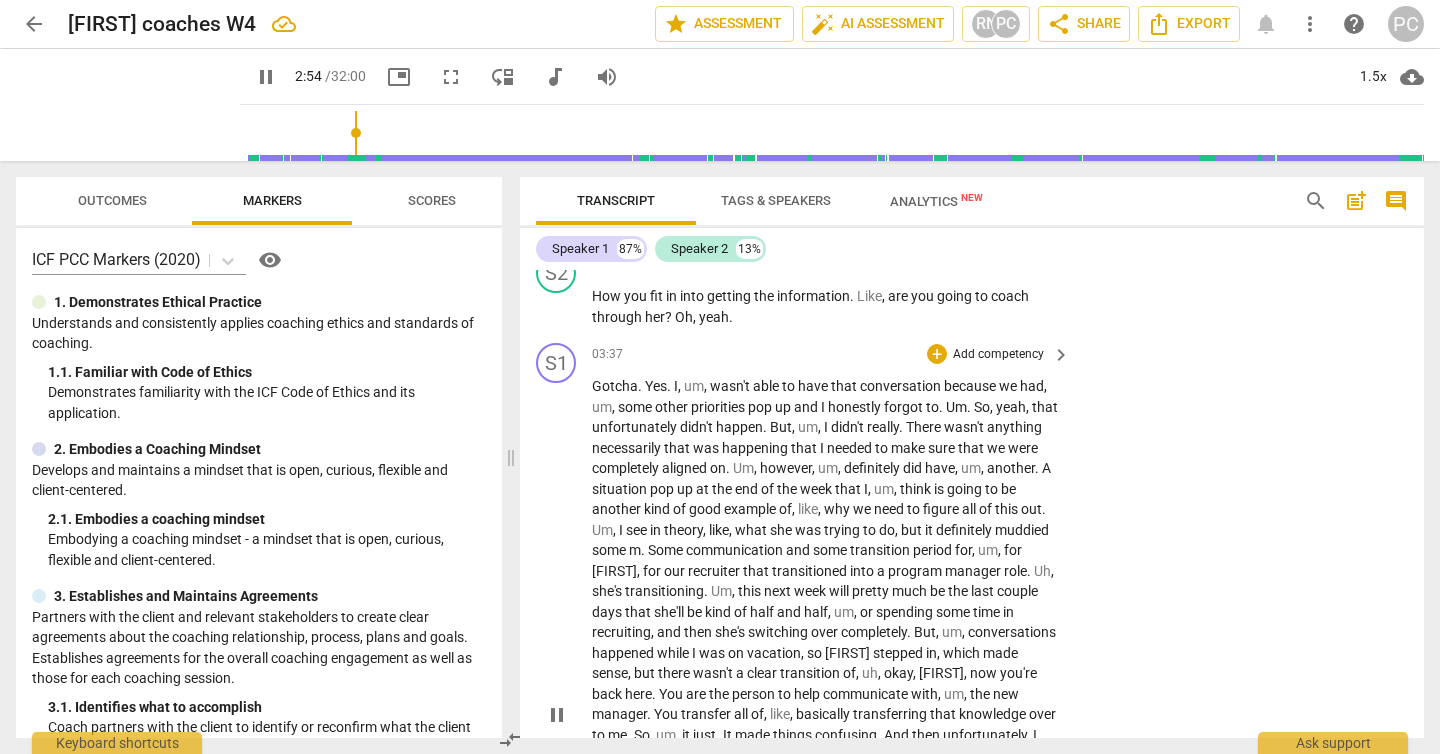 click on "pause" at bounding box center (557, 715) 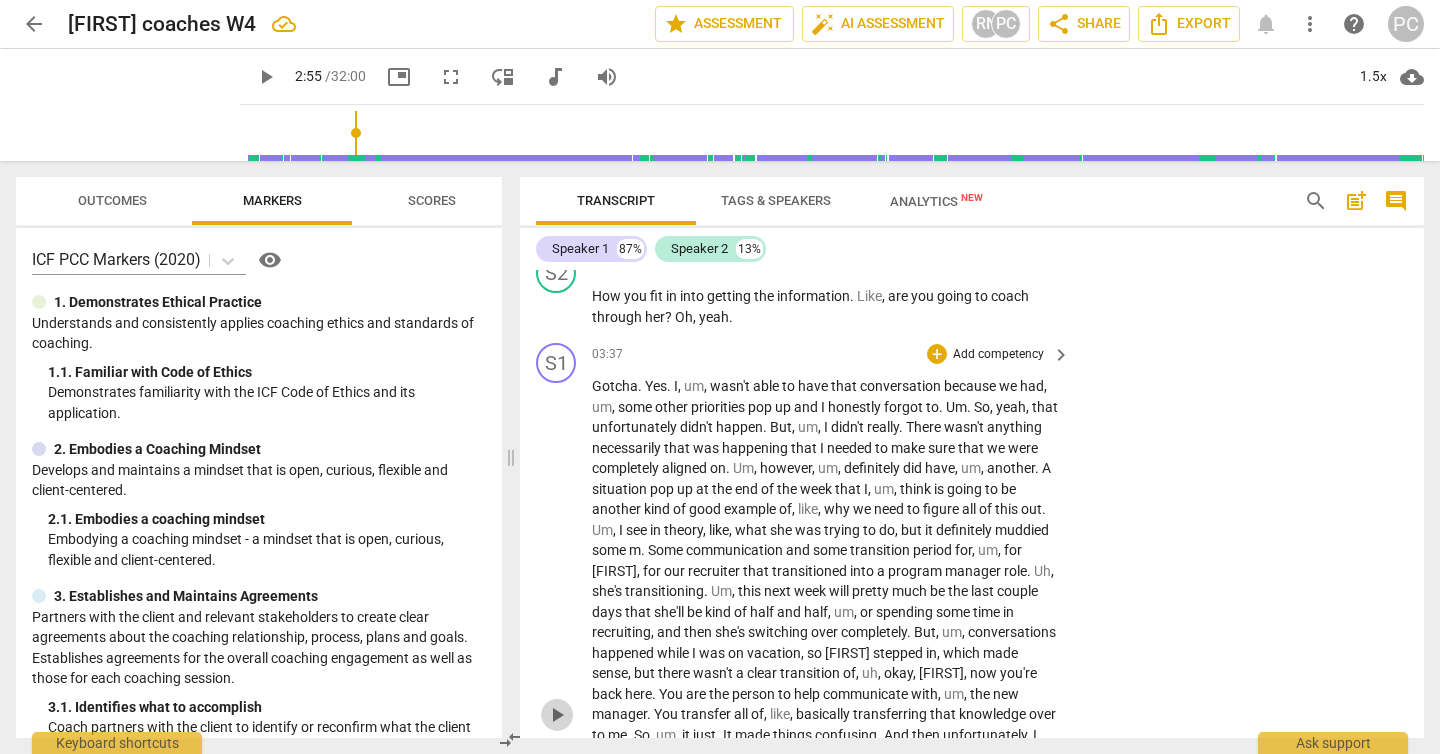 click on "play_arrow" at bounding box center (557, 715) 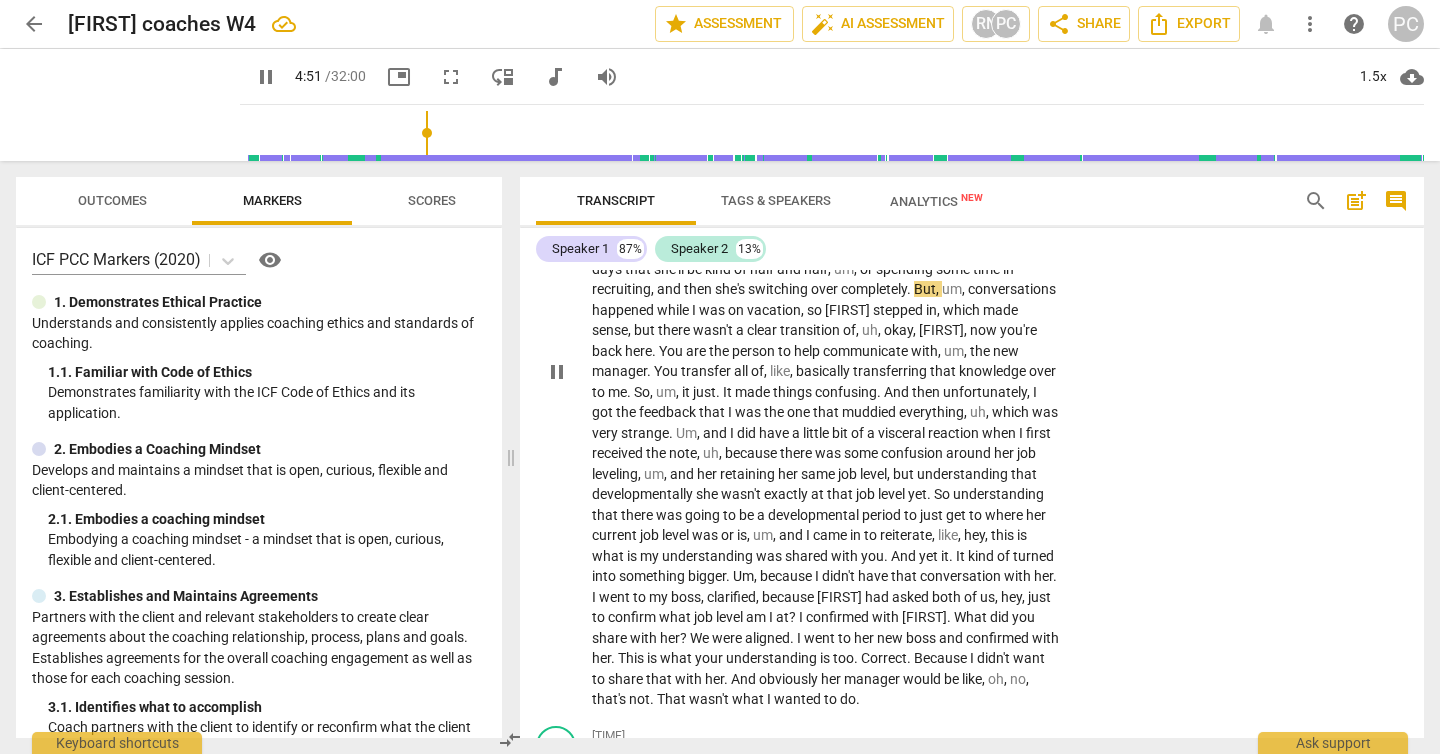 scroll, scrollTop: 2020, scrollLeft: 0, axis: vertical 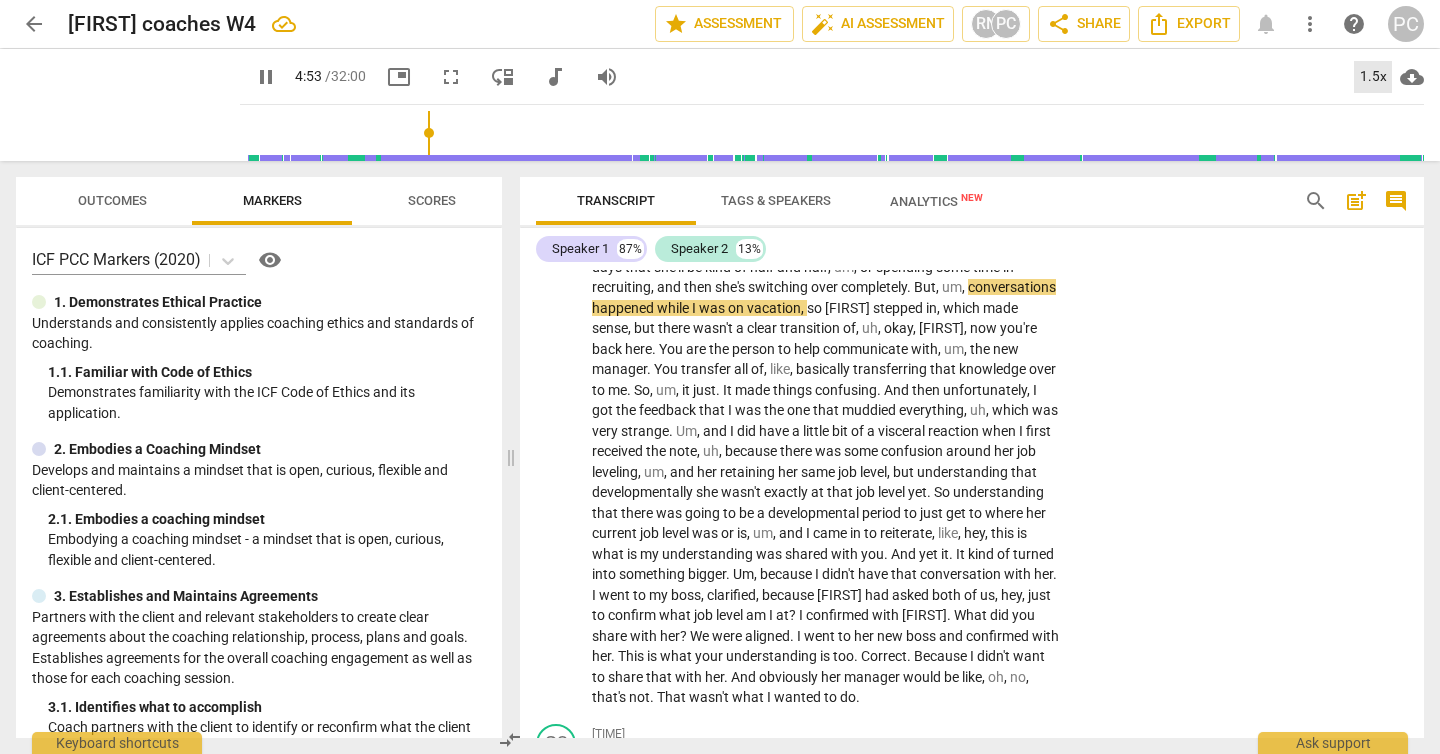 click on "1.5x" at bounding box center (1373, 77) 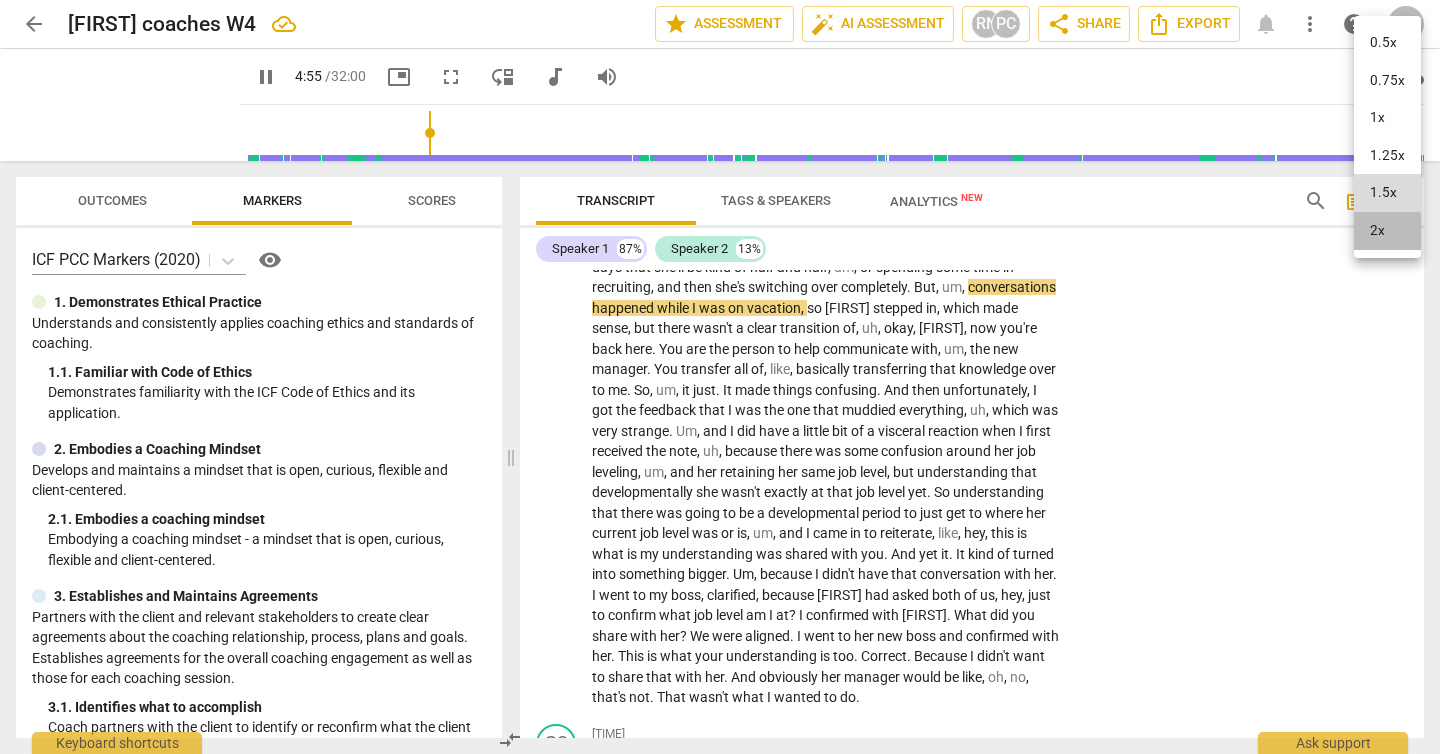 click on "2x" at bounding box center (1387, 231) 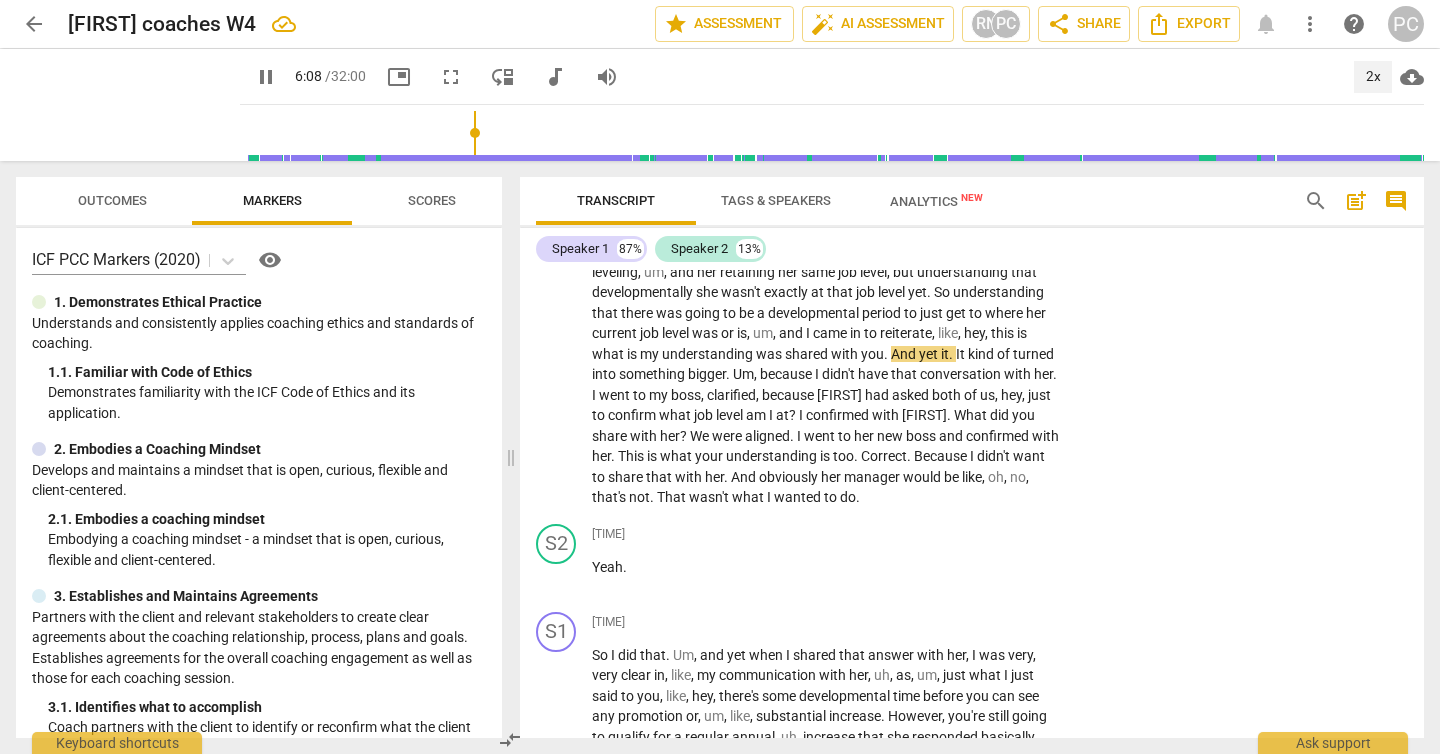 scroll, scrollTop: 2221, scrollLeft: 0, axis: vertical 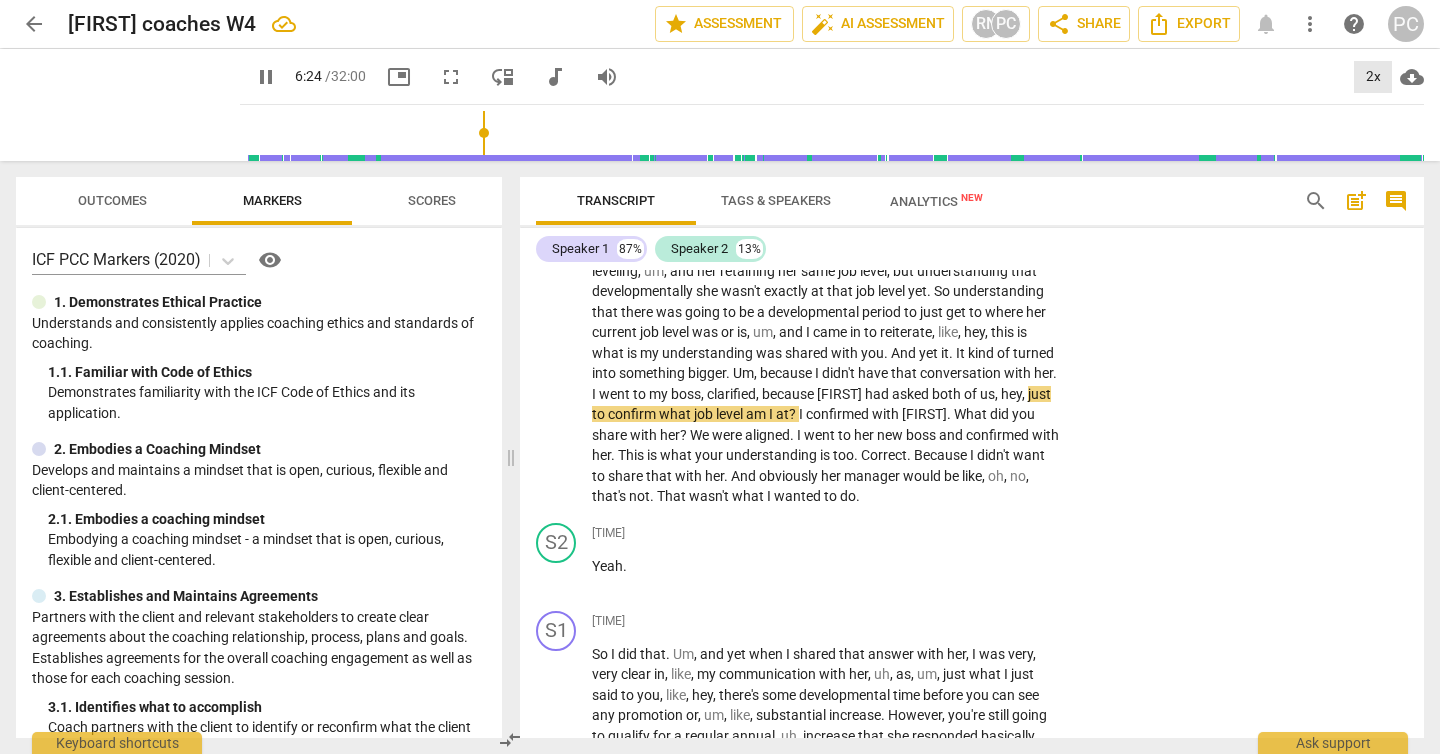 click on "2x" at bounding box center [1373, 77] 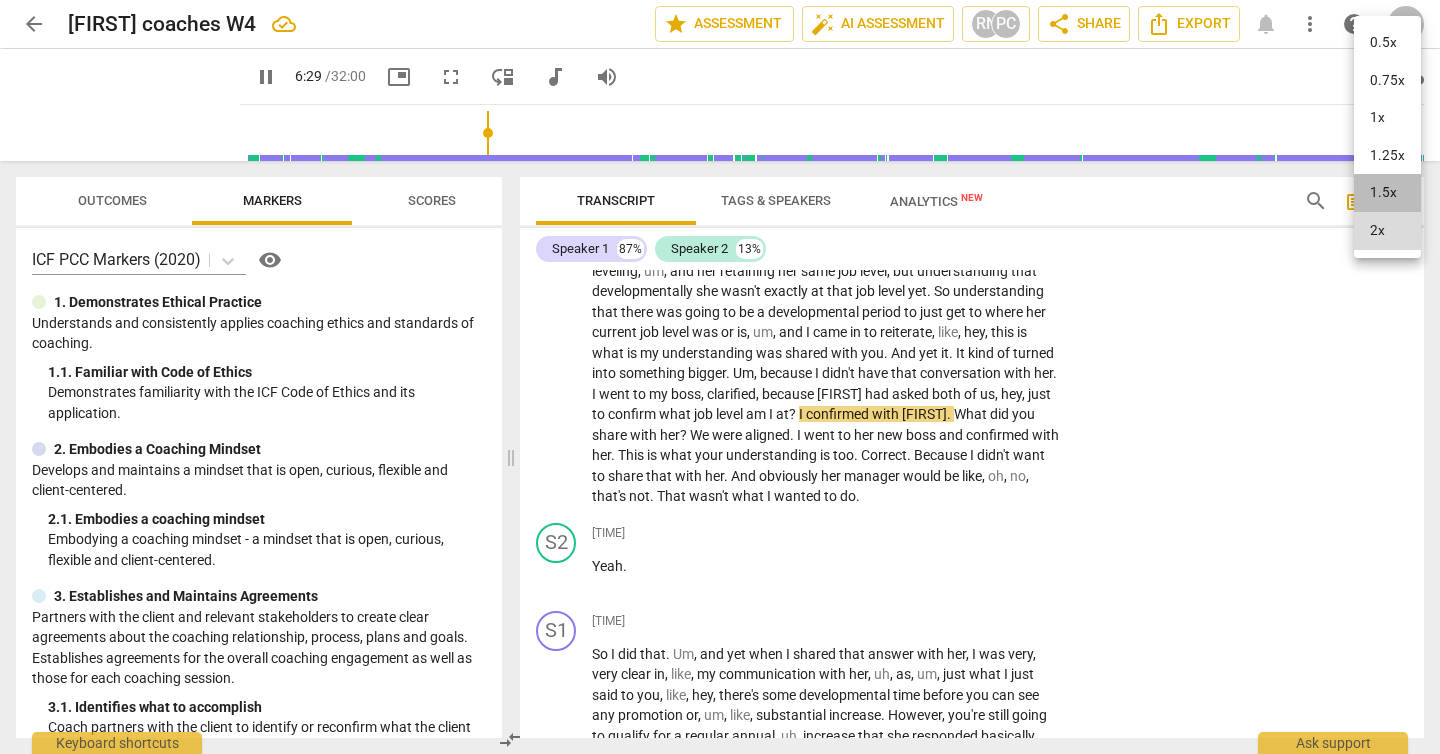 click on "1.5x" at bounding box center [1387, 193] 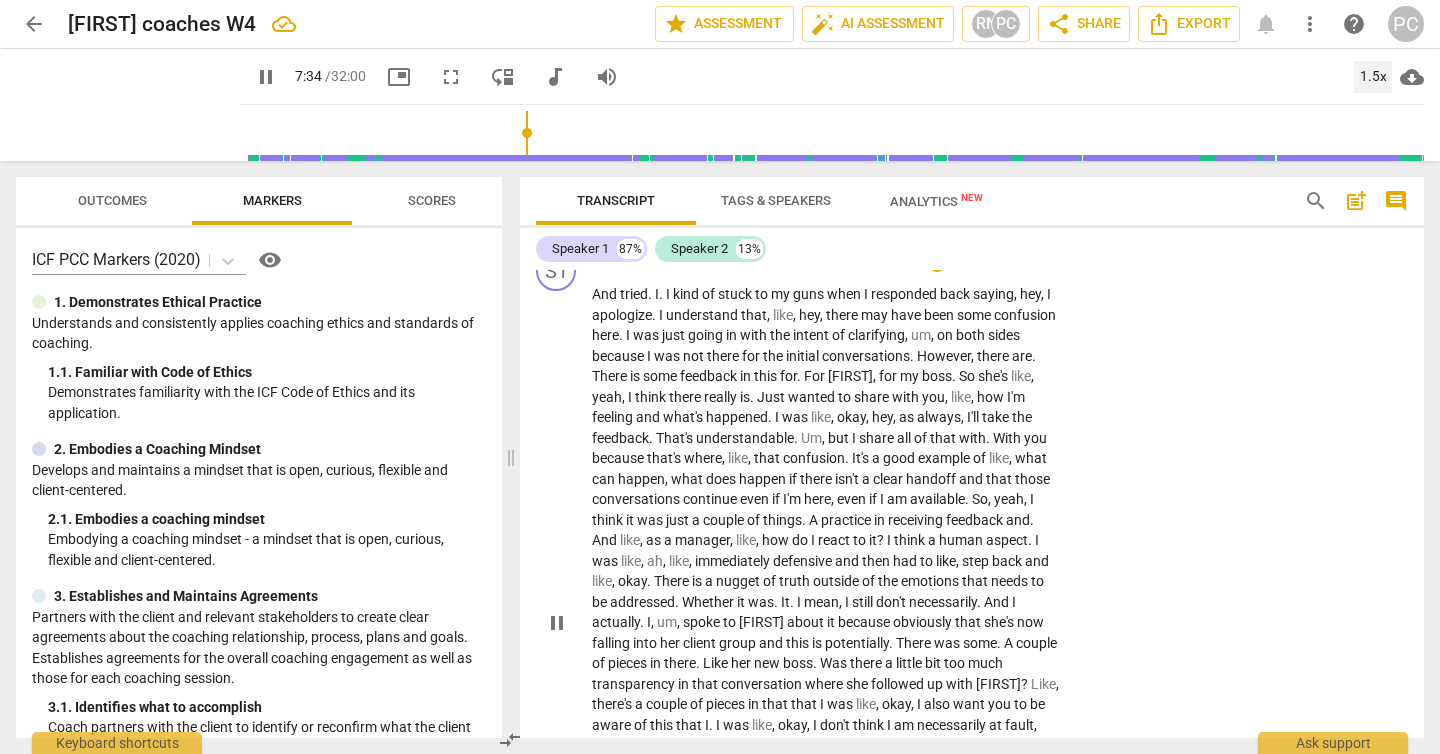 scroll, scrollTop: 2905, scrollLeft: 0, axis: vertical 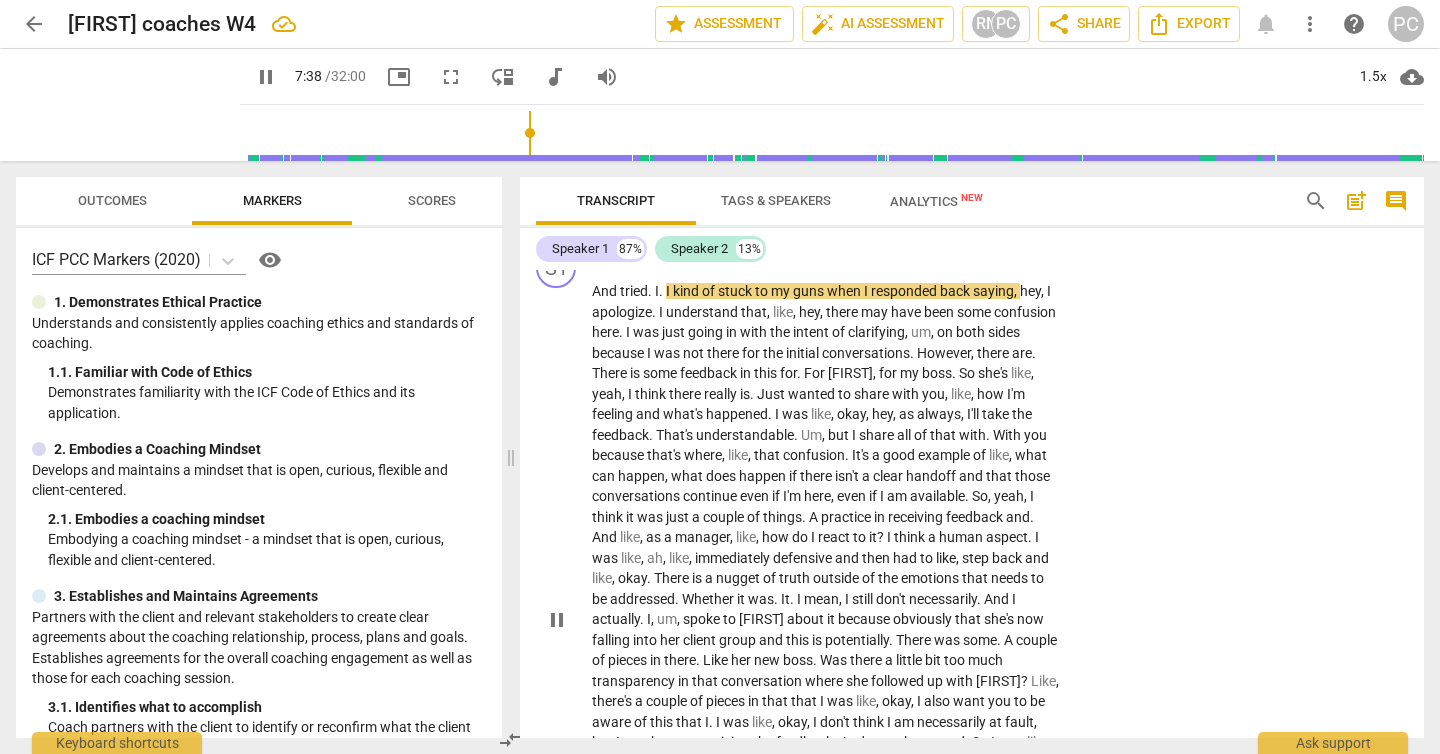 click on "pause" at bounding box center [557, 620] 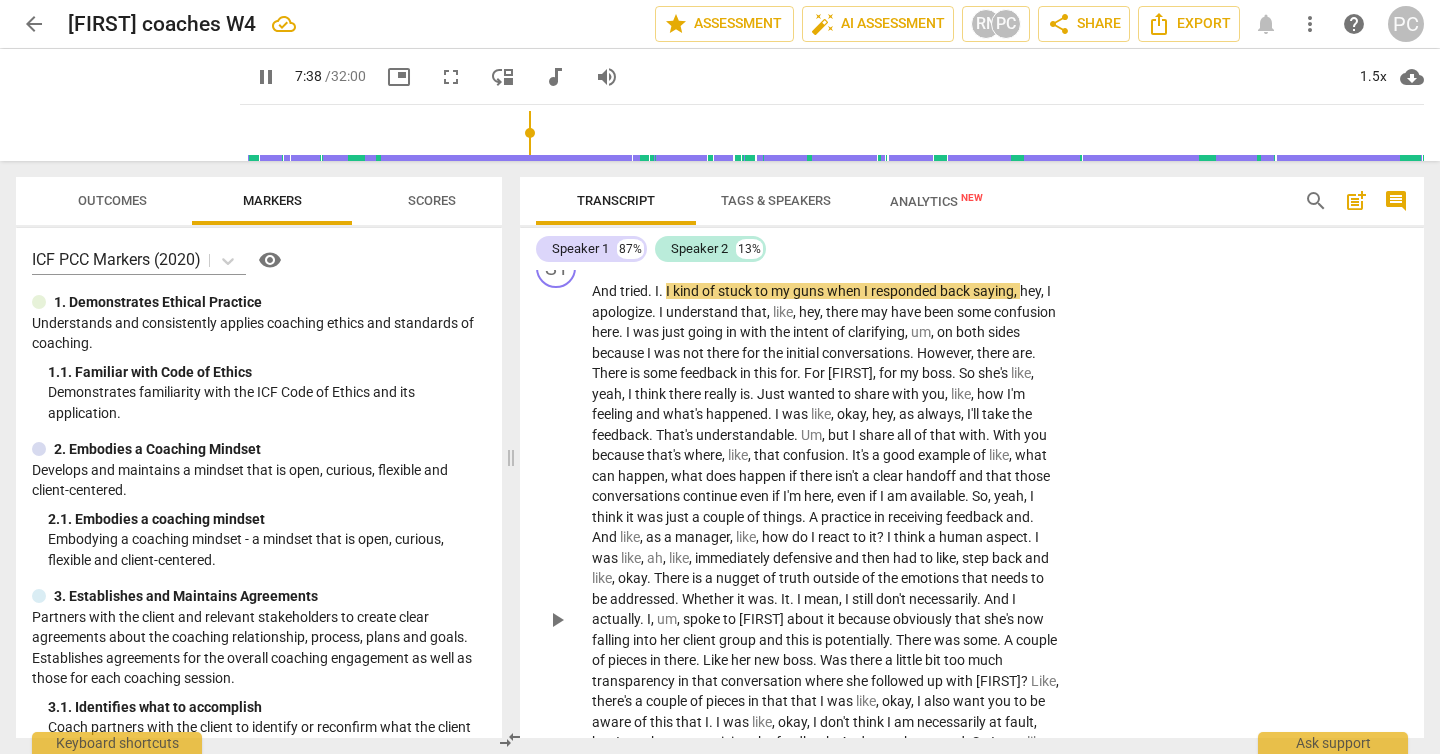 type on "459" 